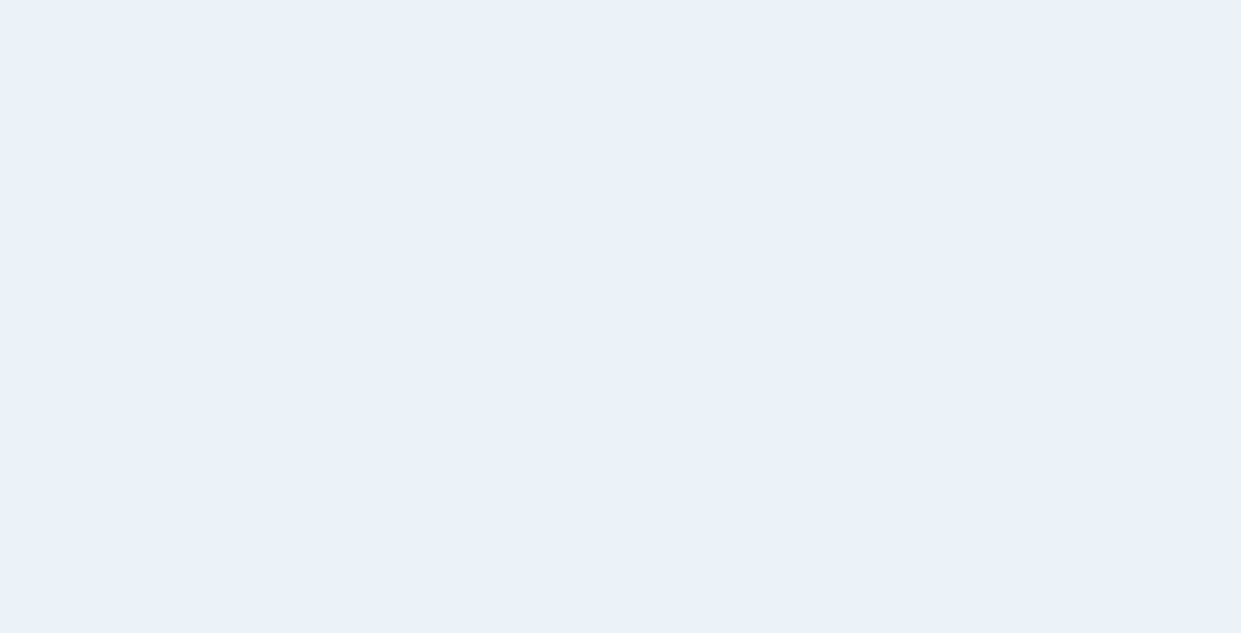 scroll, scrollTop: 0, scrollLeft: 0, axis: both 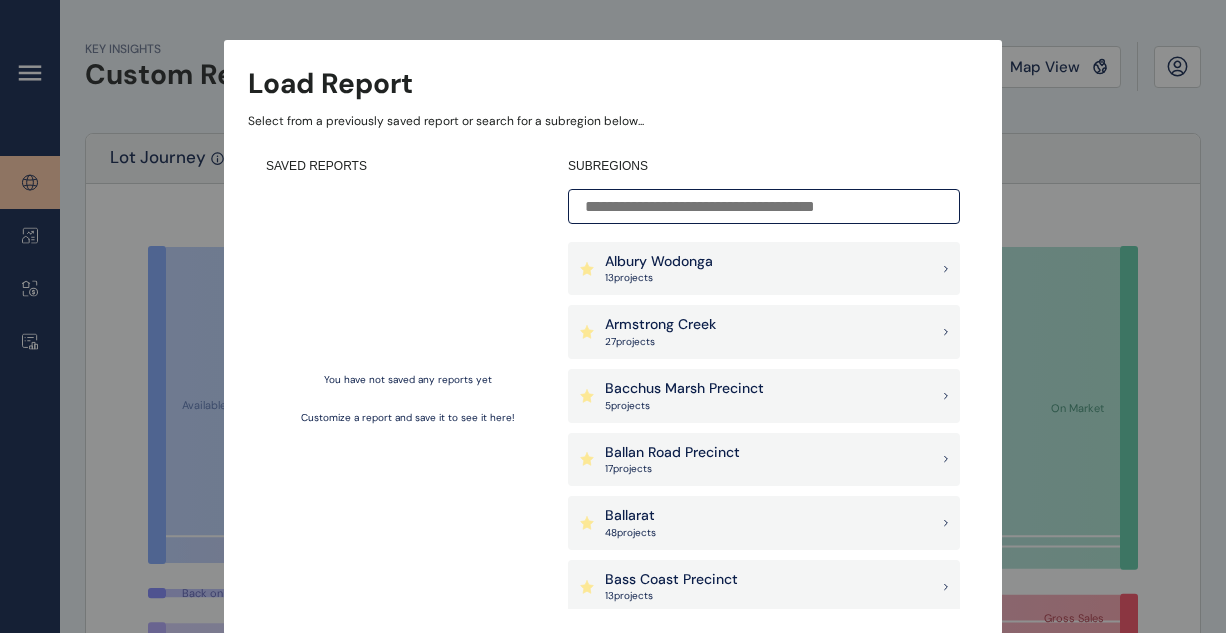 click on "Ballarat" at bounding box center [630, 516] 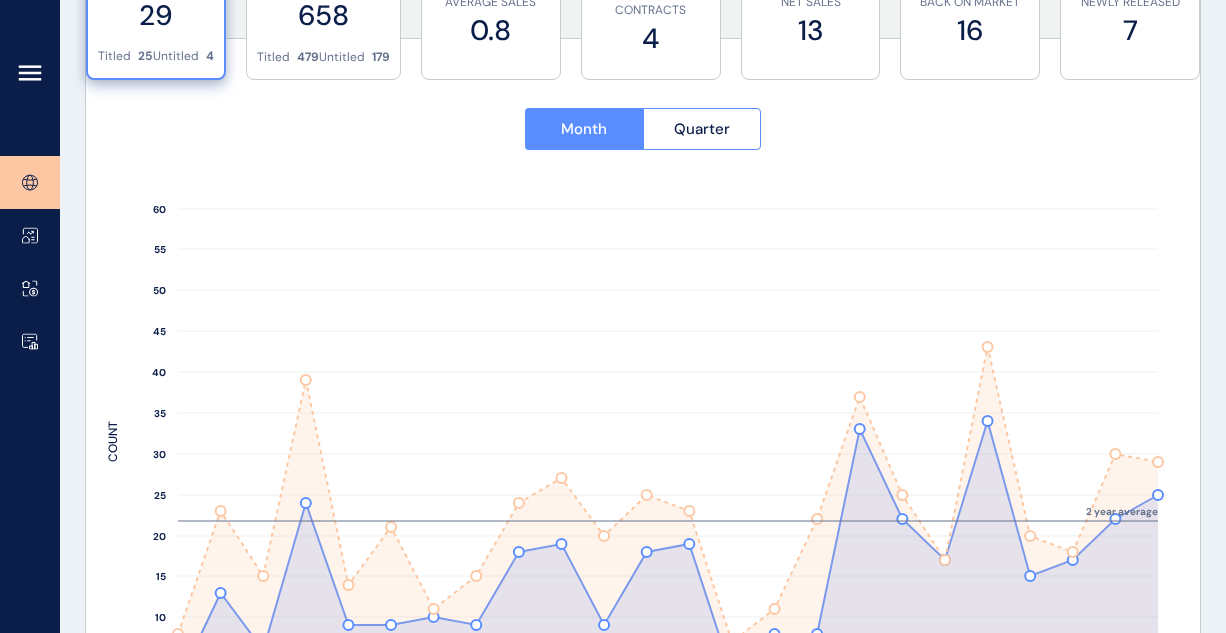 scroll, scrollTop: 800, scrollLeft: 0, axis: vertical 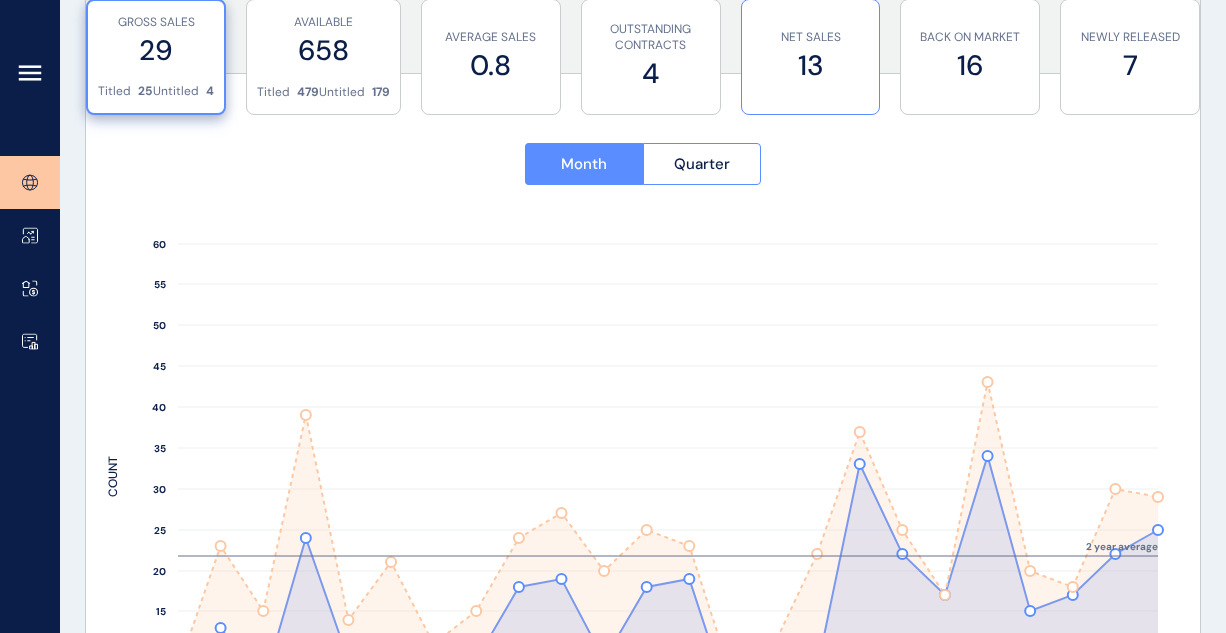 click on "13" at bounding box center (811, 65) 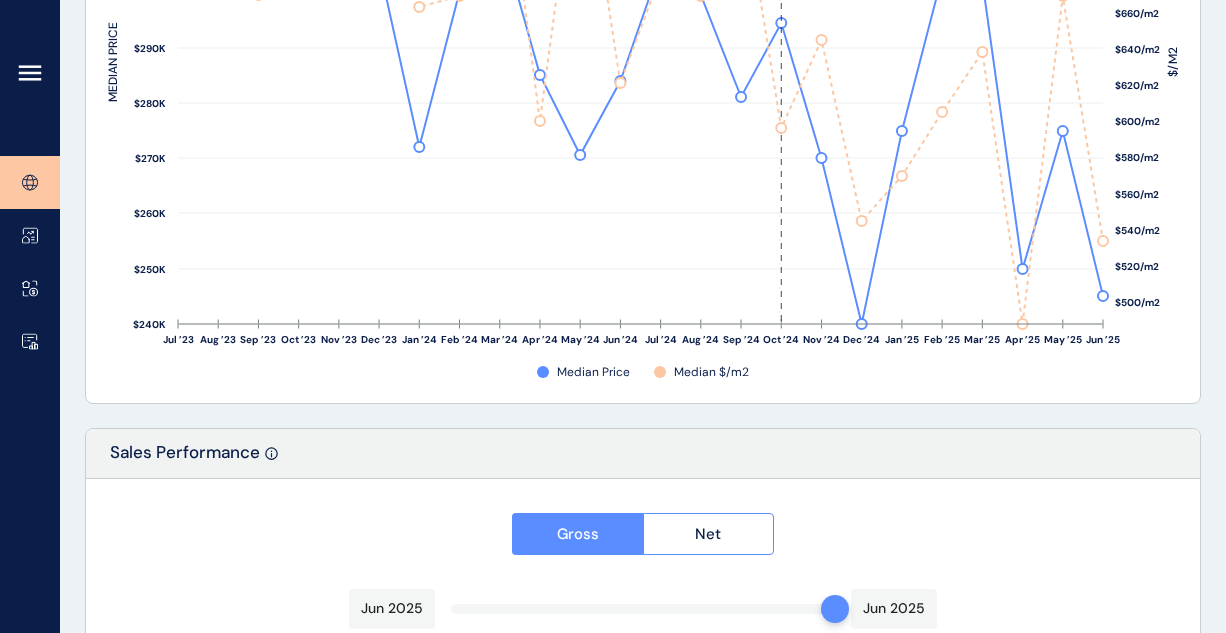 scroll, scrollTop: 2500, scrollLeft: 0, axis: vertical 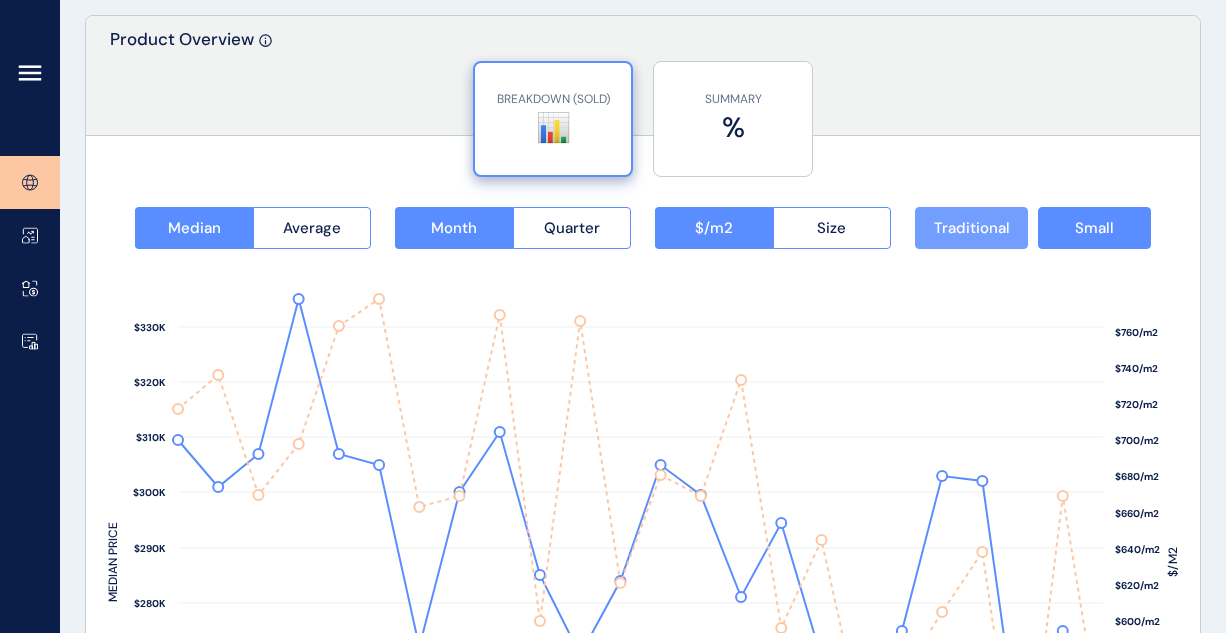 click on "Traditional" at bounding box center (972, 228) 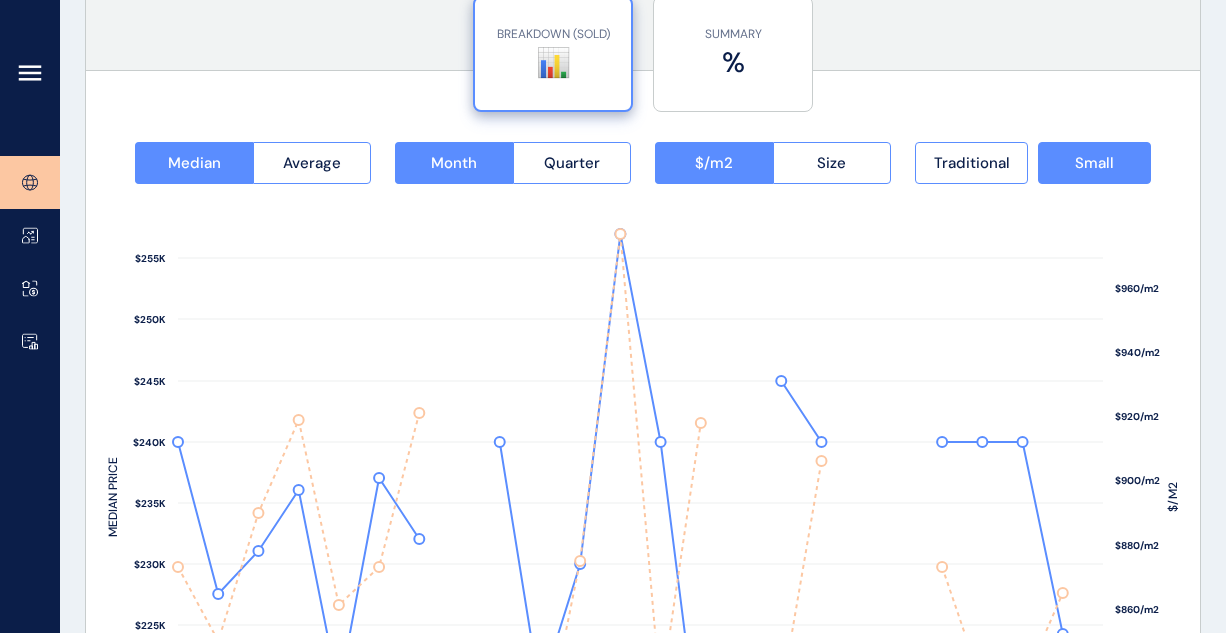 scroll, scrollTop: 2600, scrollLeft: 0, axis: vertical 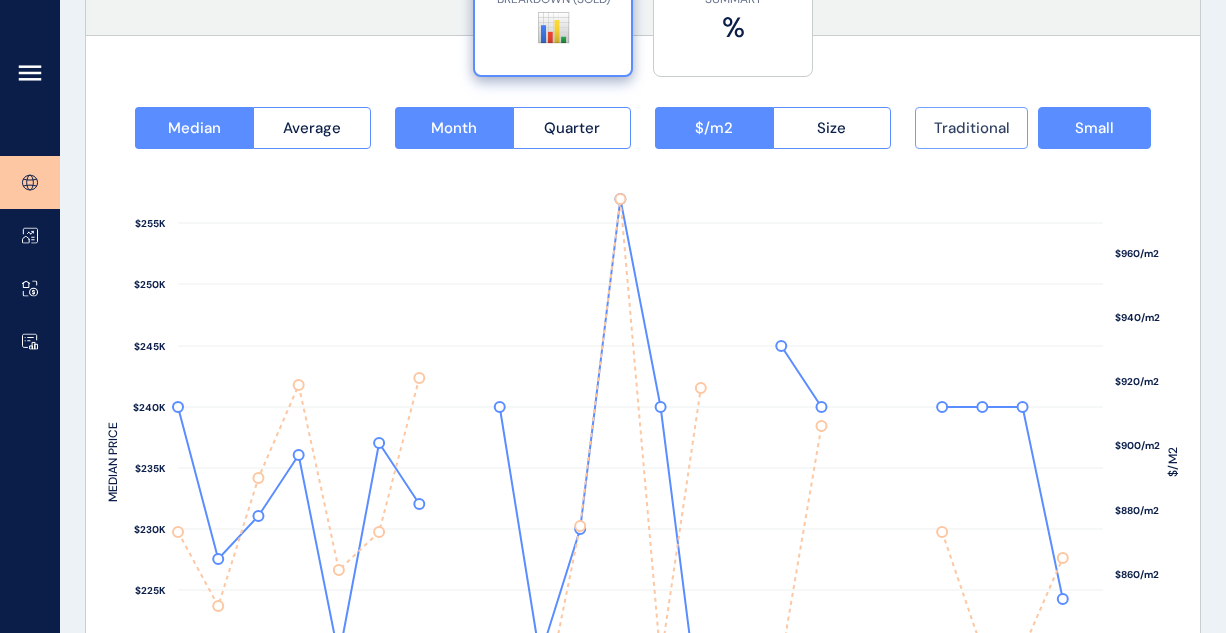 click on "Traditional" at bounding box center (971, 128) 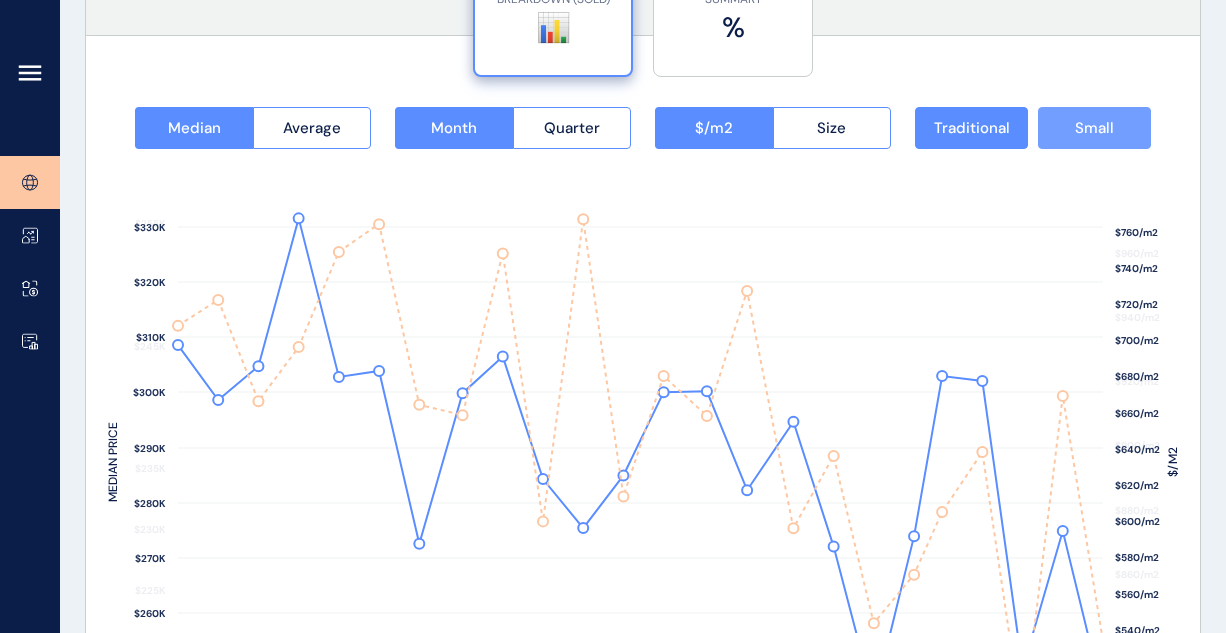click on "Small" at bounding box center (1094, 128) 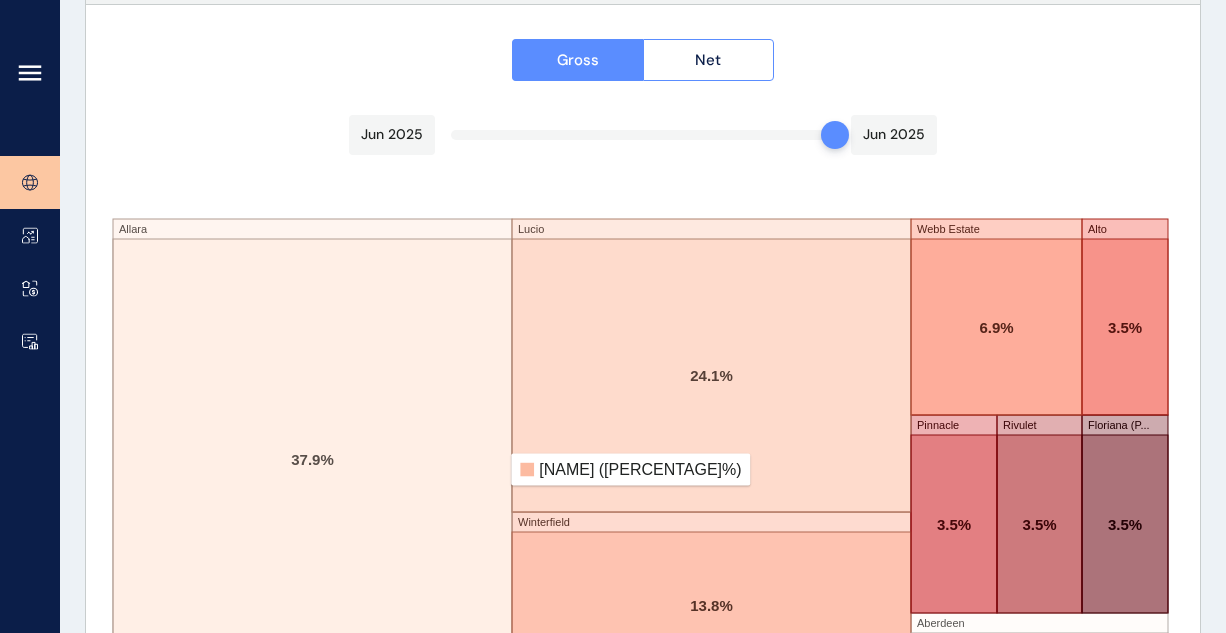 scroll, scrollTop: 3377, scrollLeft: 0, axis: vertical 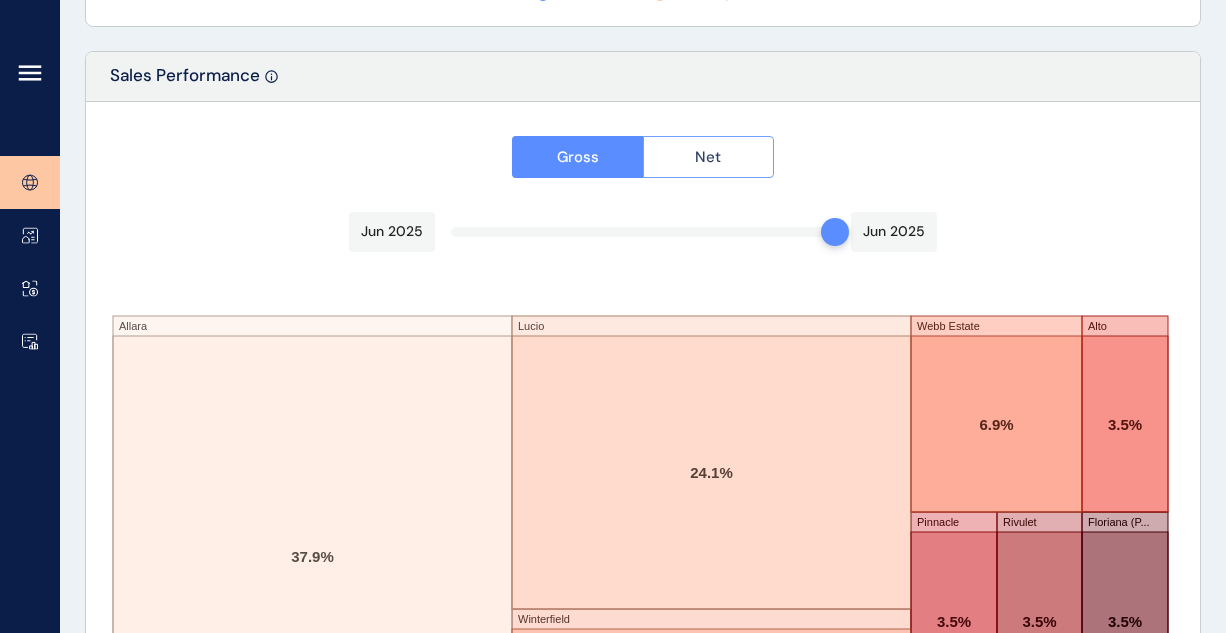 click on "Net" at bounding box center [708, 157] 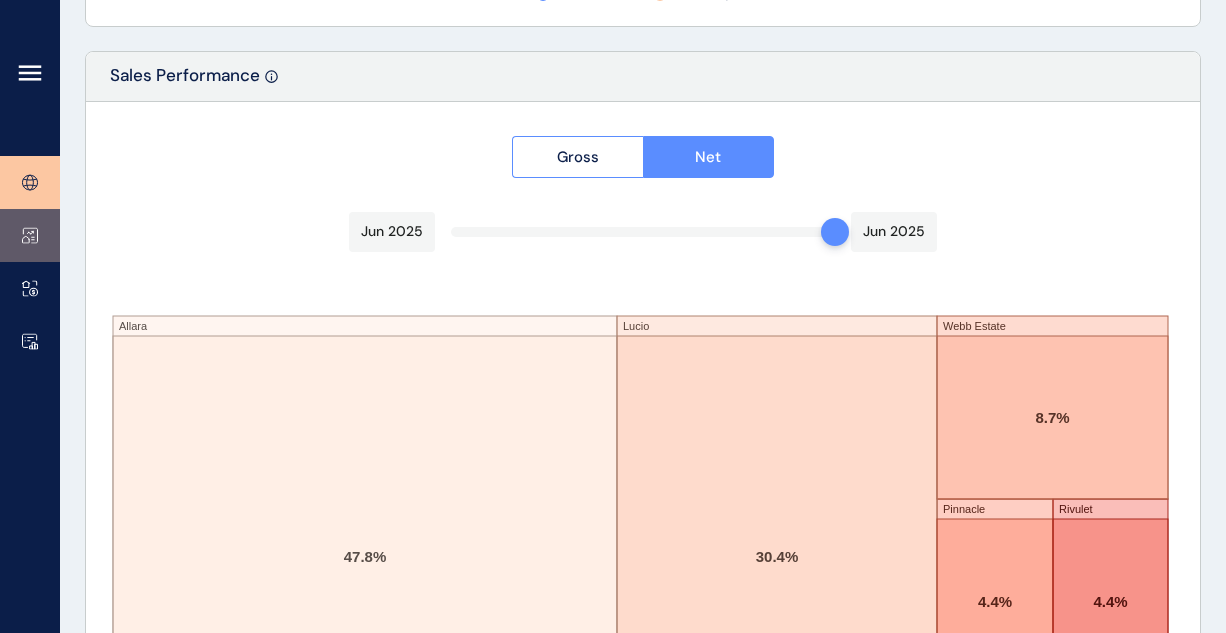 click at bounding box center [30, 235] 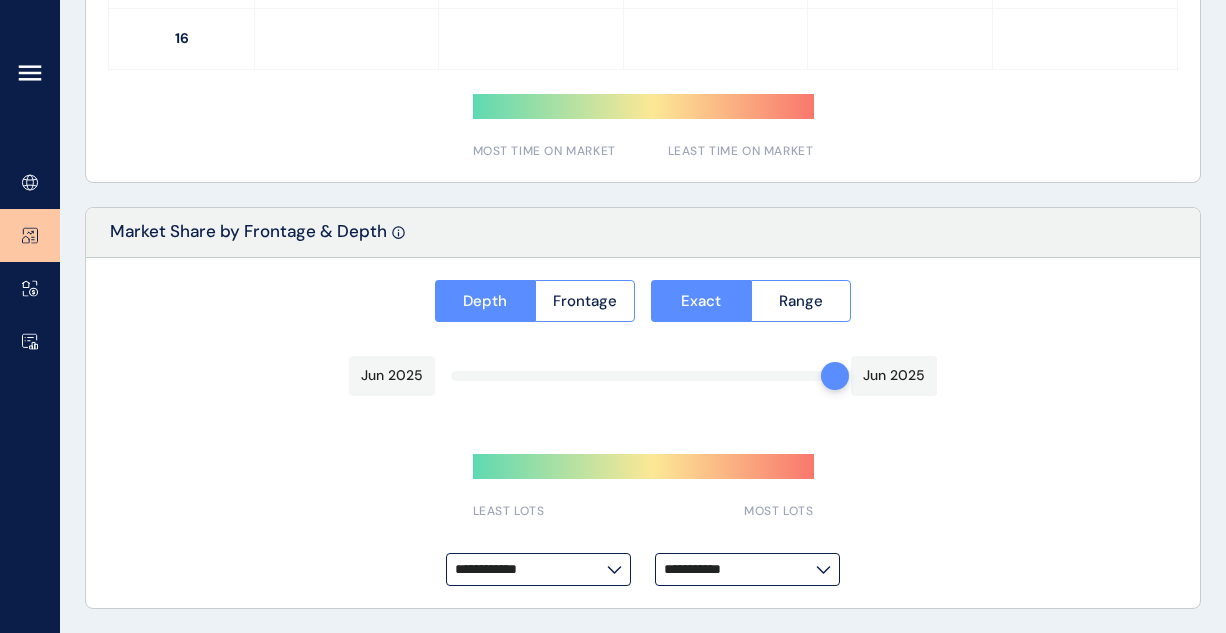 type on "*********" 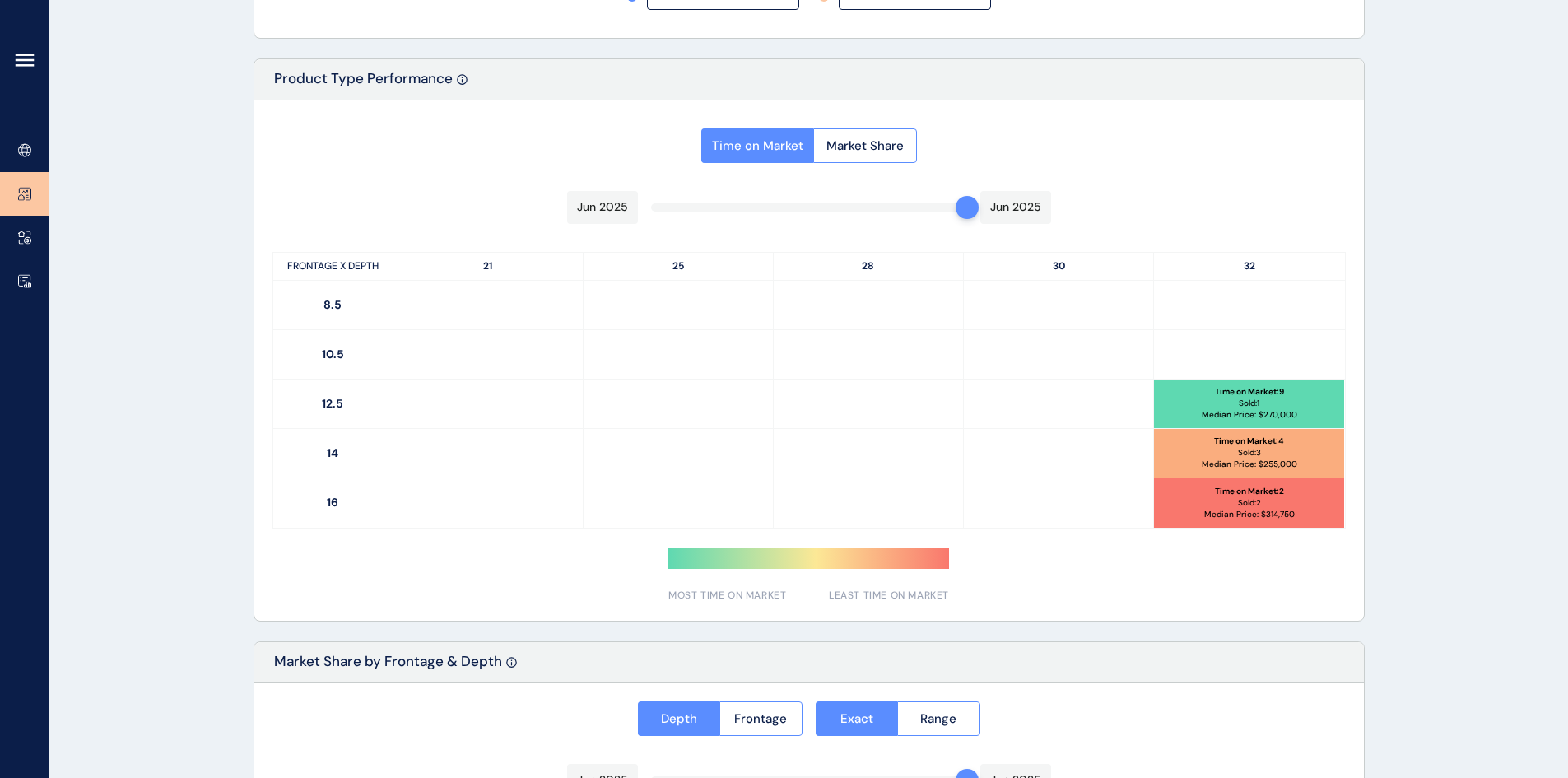 scroll, scrollTop: 737, scrollLeft: 0, axis: vertical 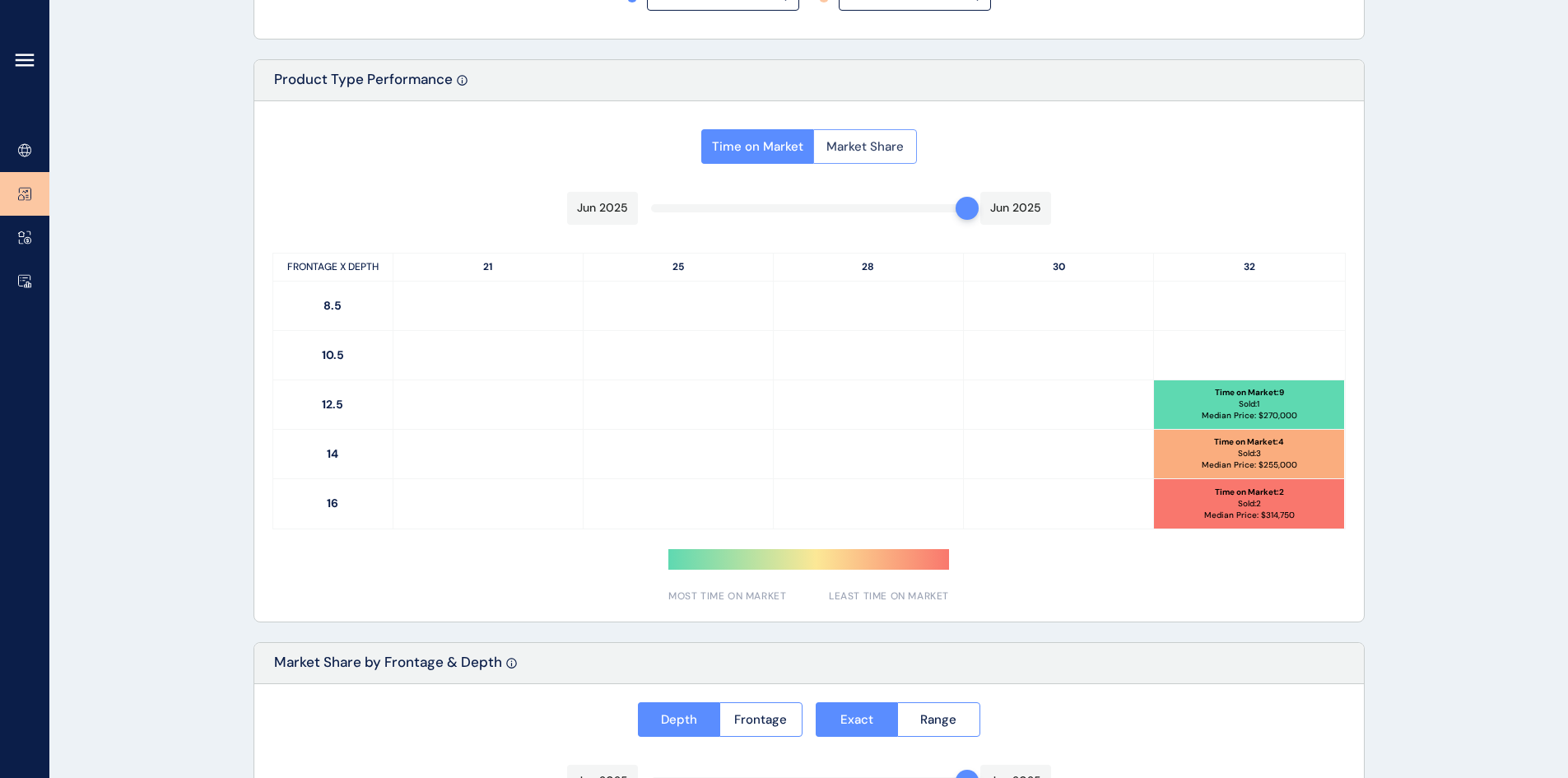 click on "Market Share" at bounding box center [865, 147] 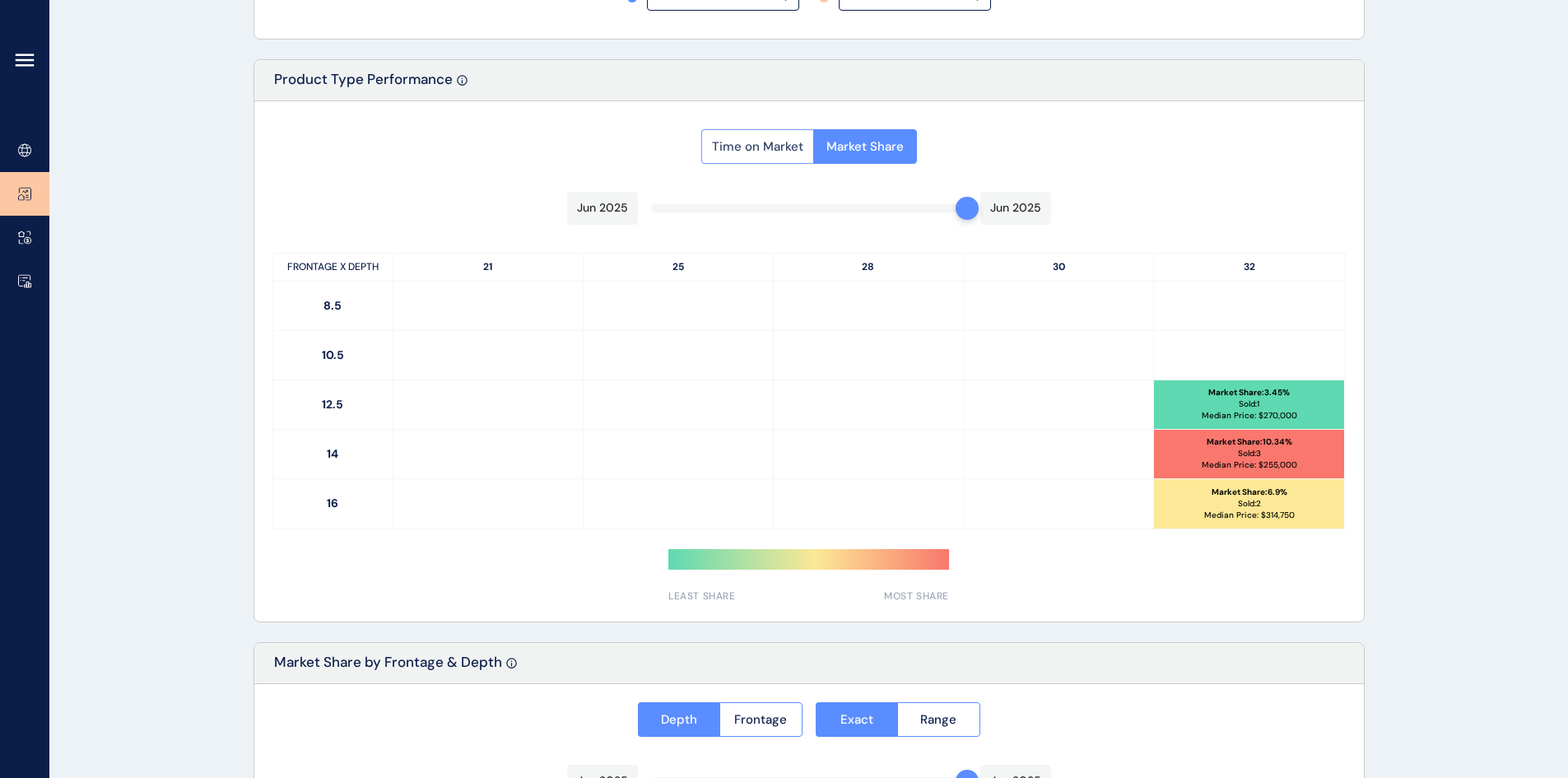 click on "Time on Market" at bounding box center (757, 147) 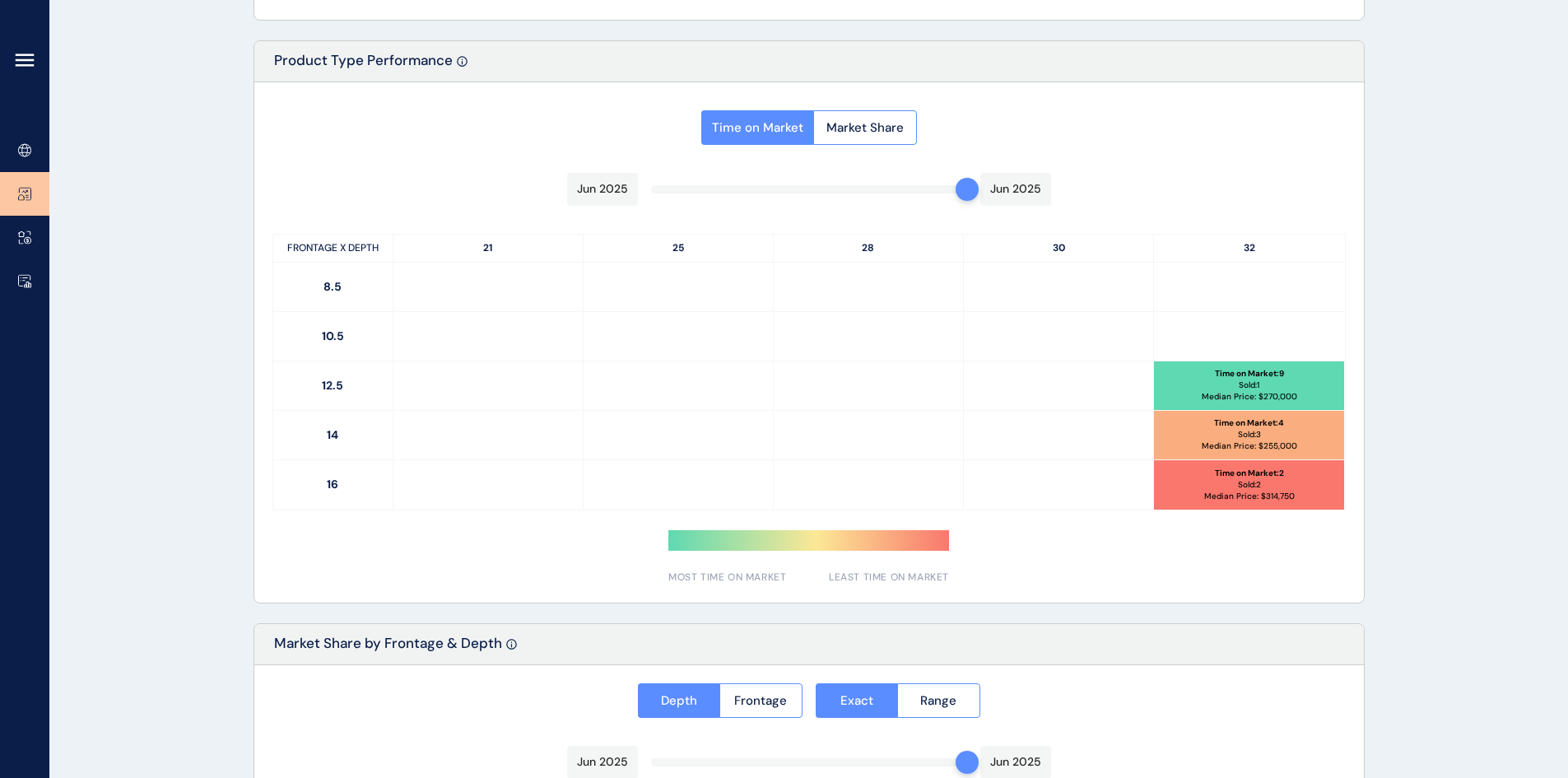 scroll, scrollTop: 1148, scrollLeft: 0, axis: vertical 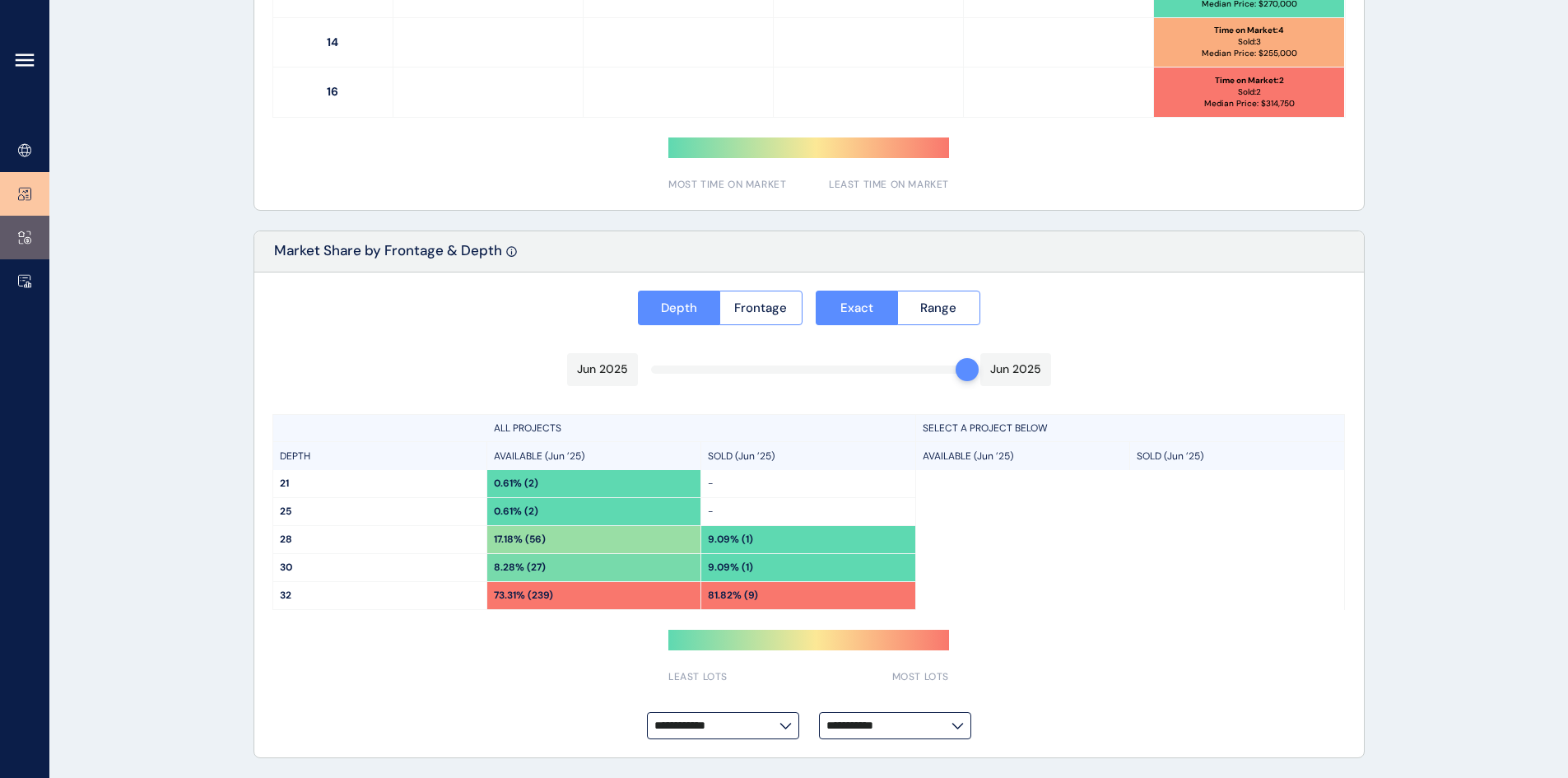 click at bounding box center (25, 237) 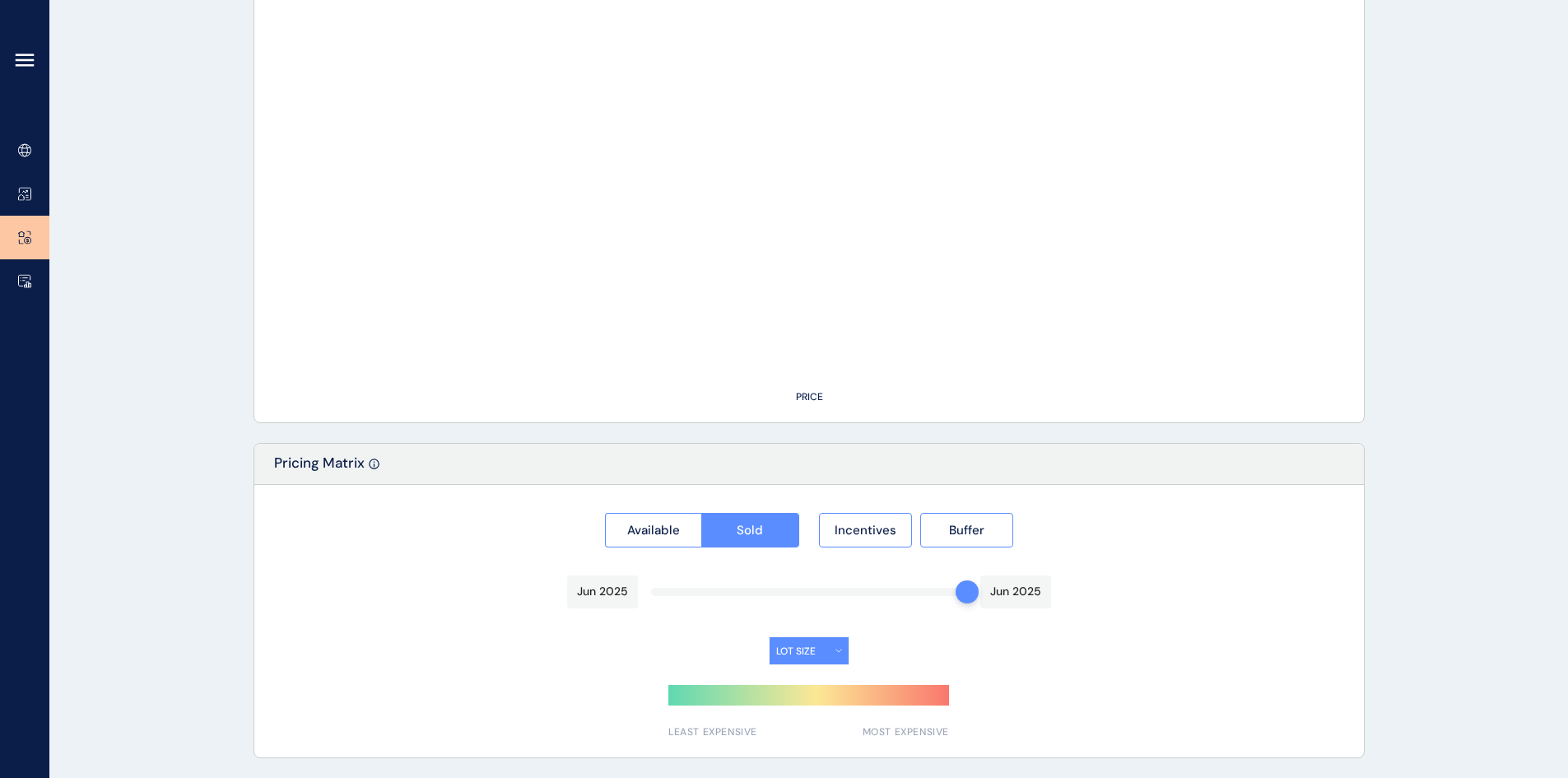 type on "******" 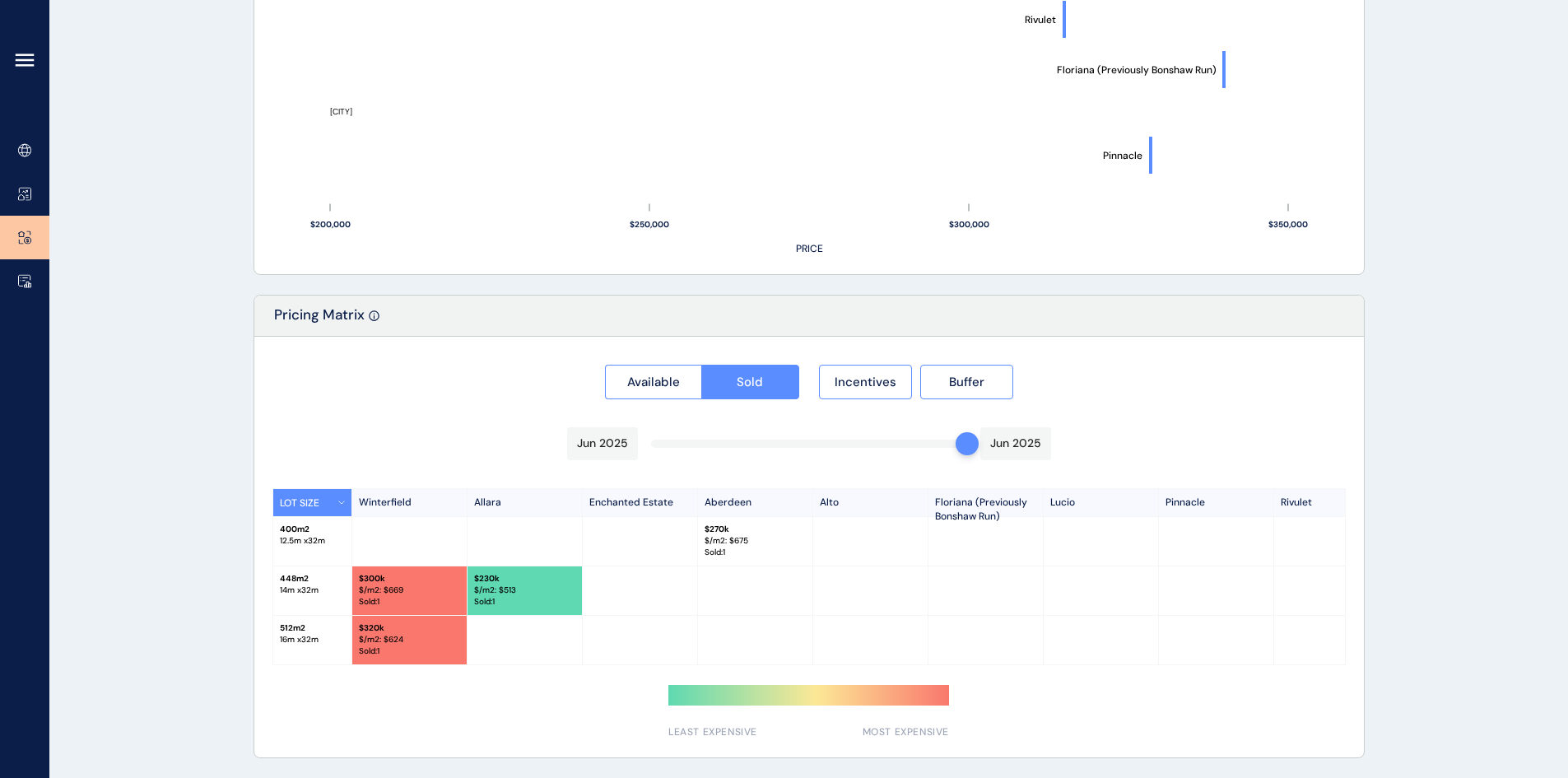 scroll, scrollTop: 1272, scrollLeft: 0, axis: vertical 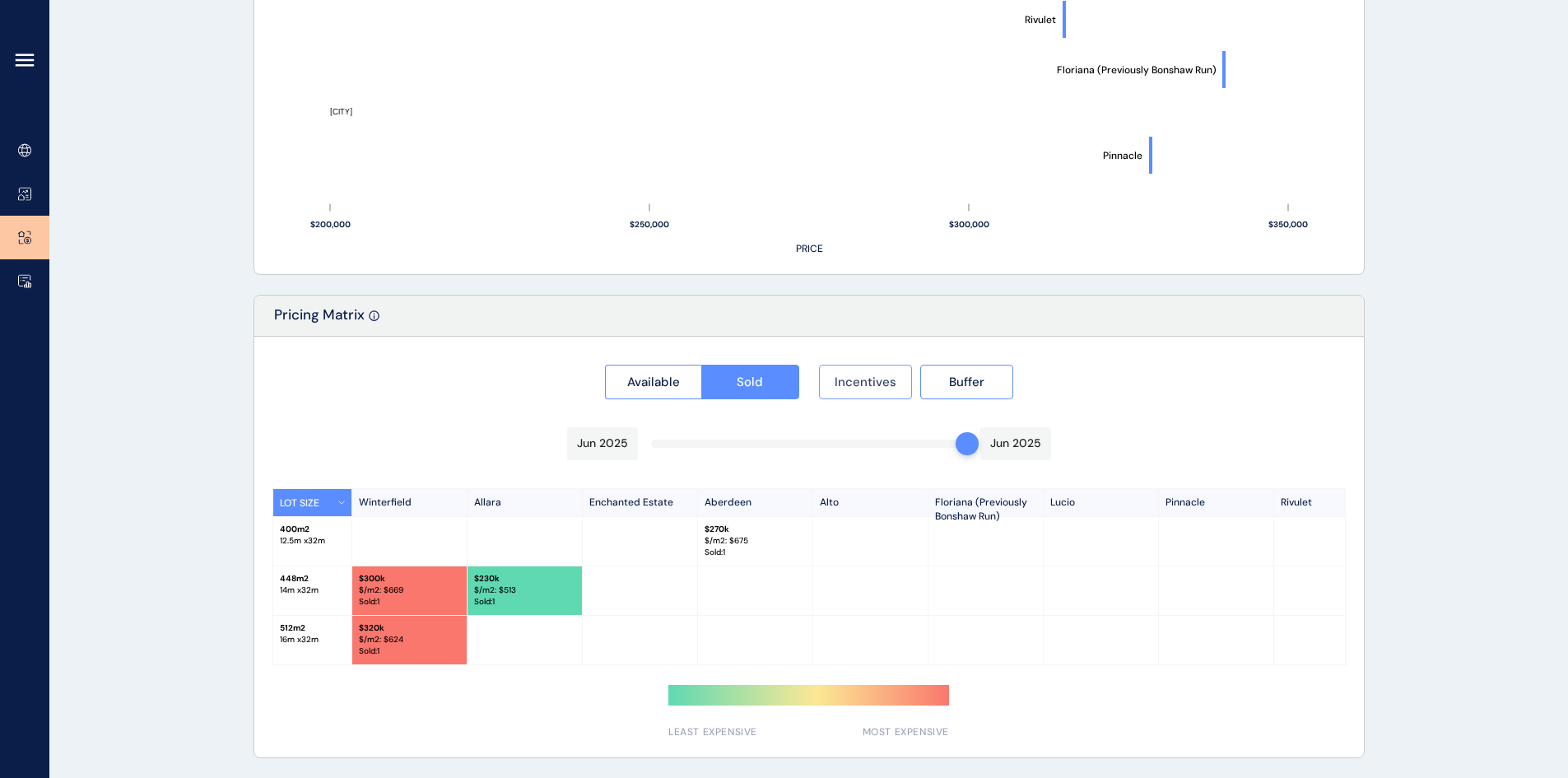 click on "Incentives" at bounding box center [865, 382] 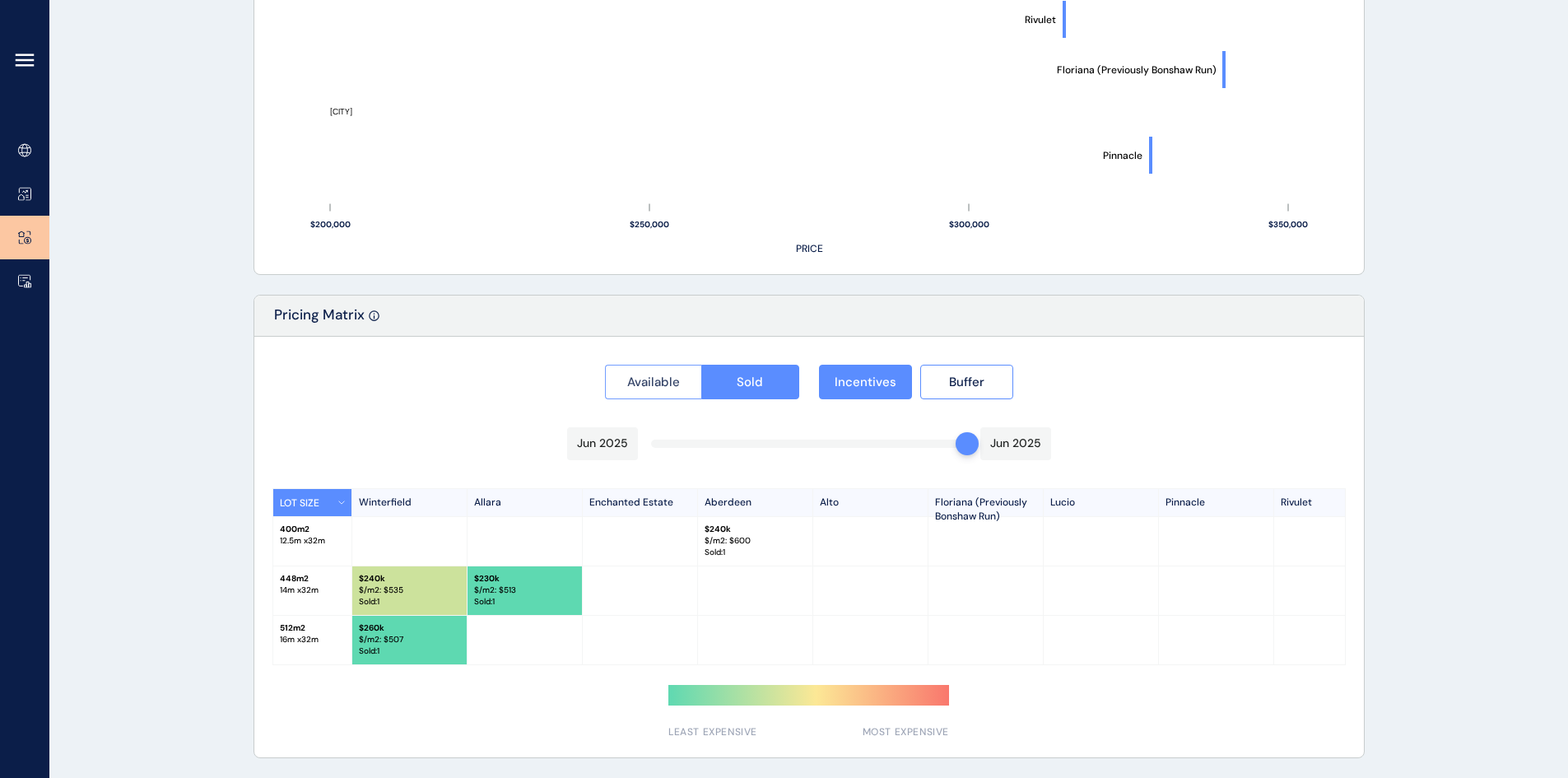 click on "Available" at bounding box center (654, 382) 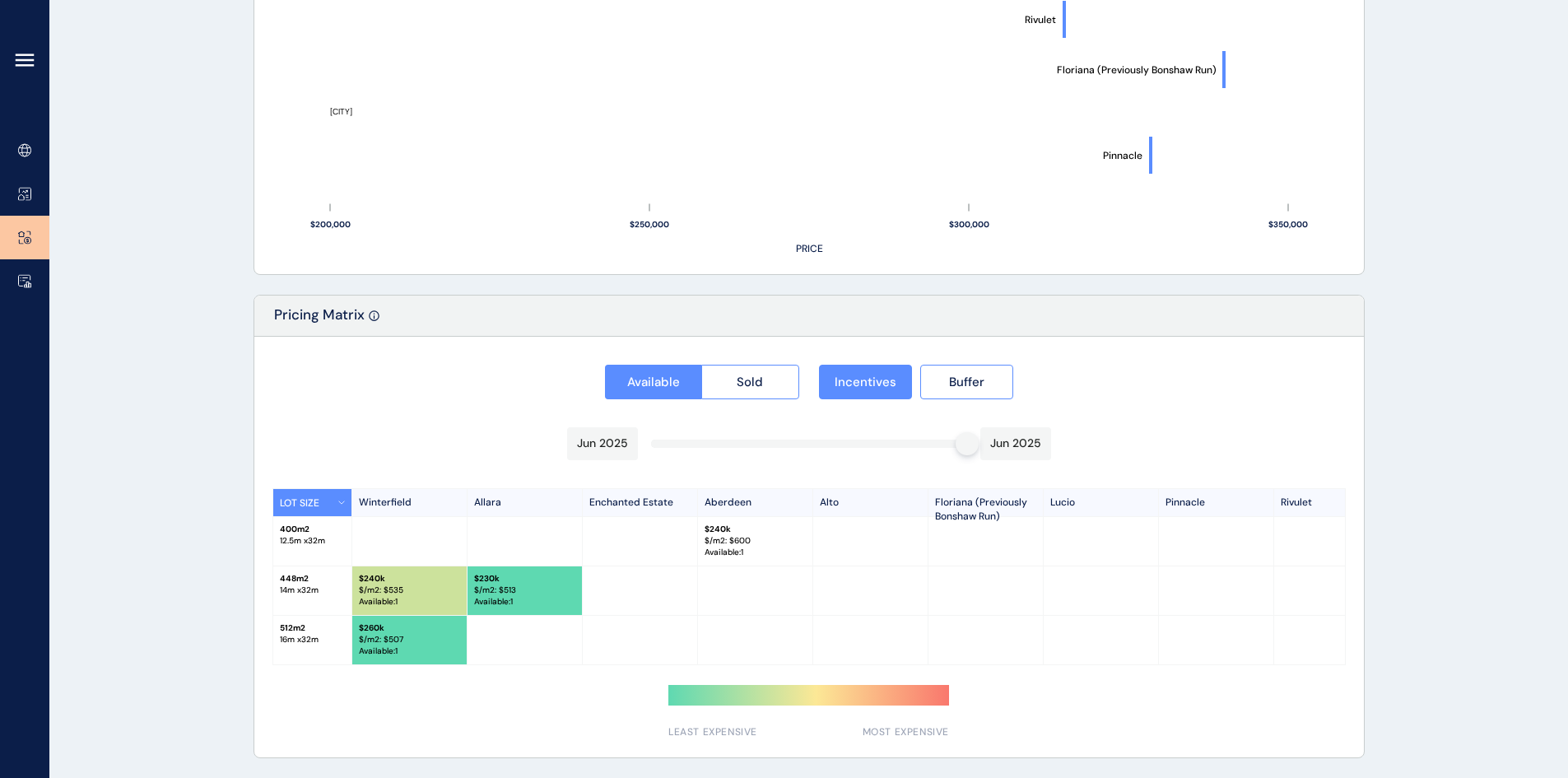 click at bounding box center (809, 547) 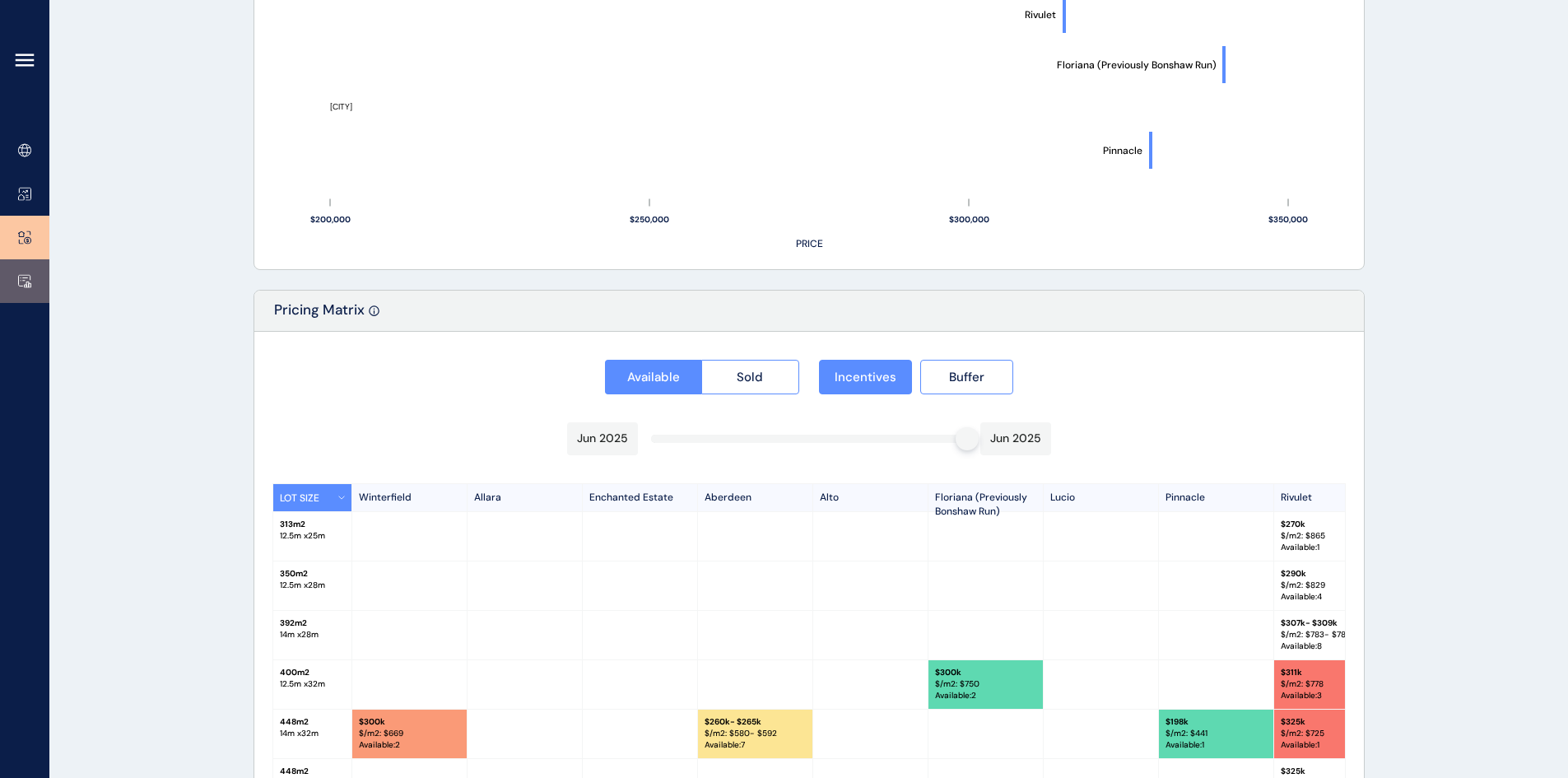 click 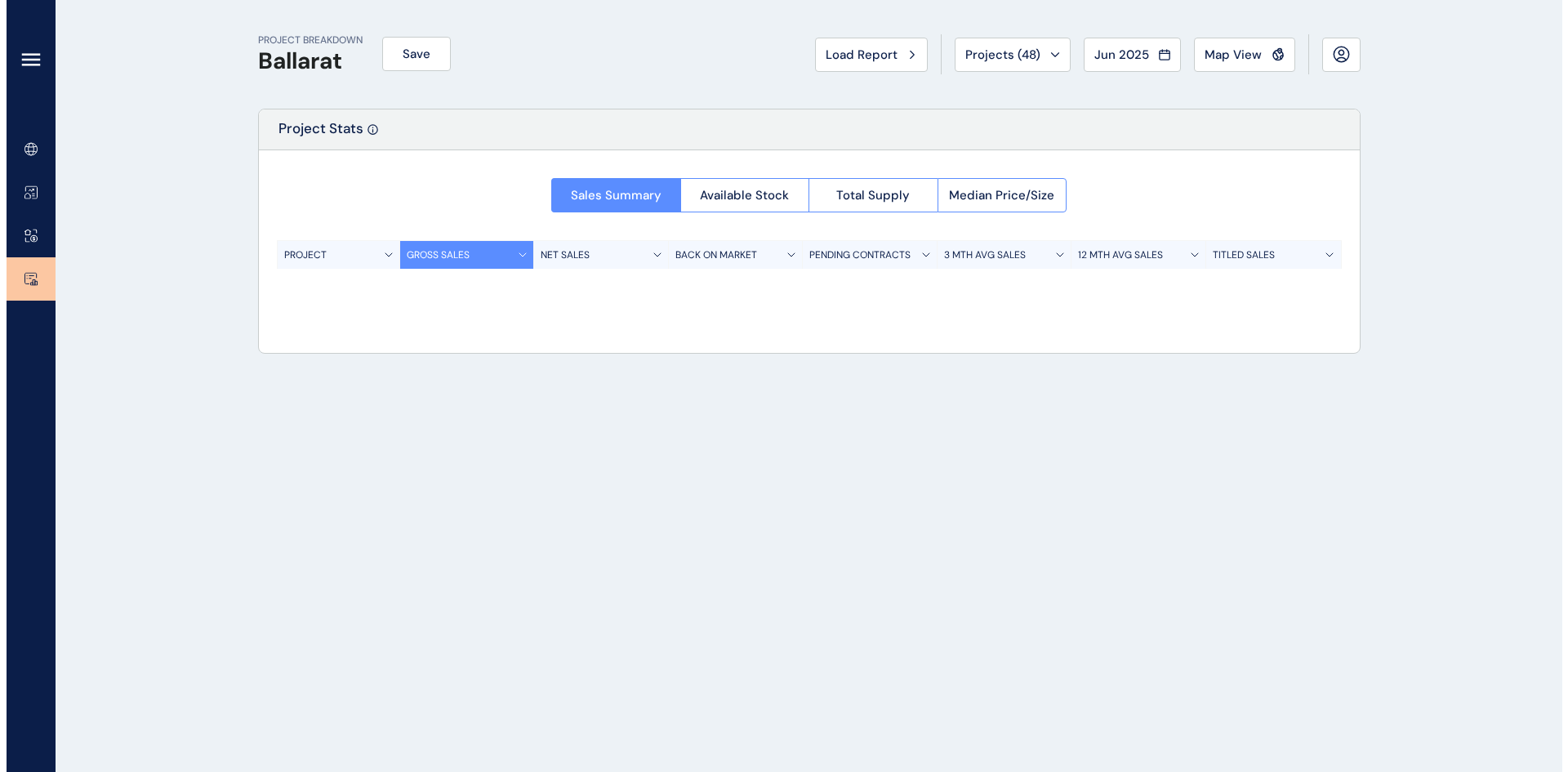 scroll, scrollTop: 0, scrollLeft: 0, axis: both 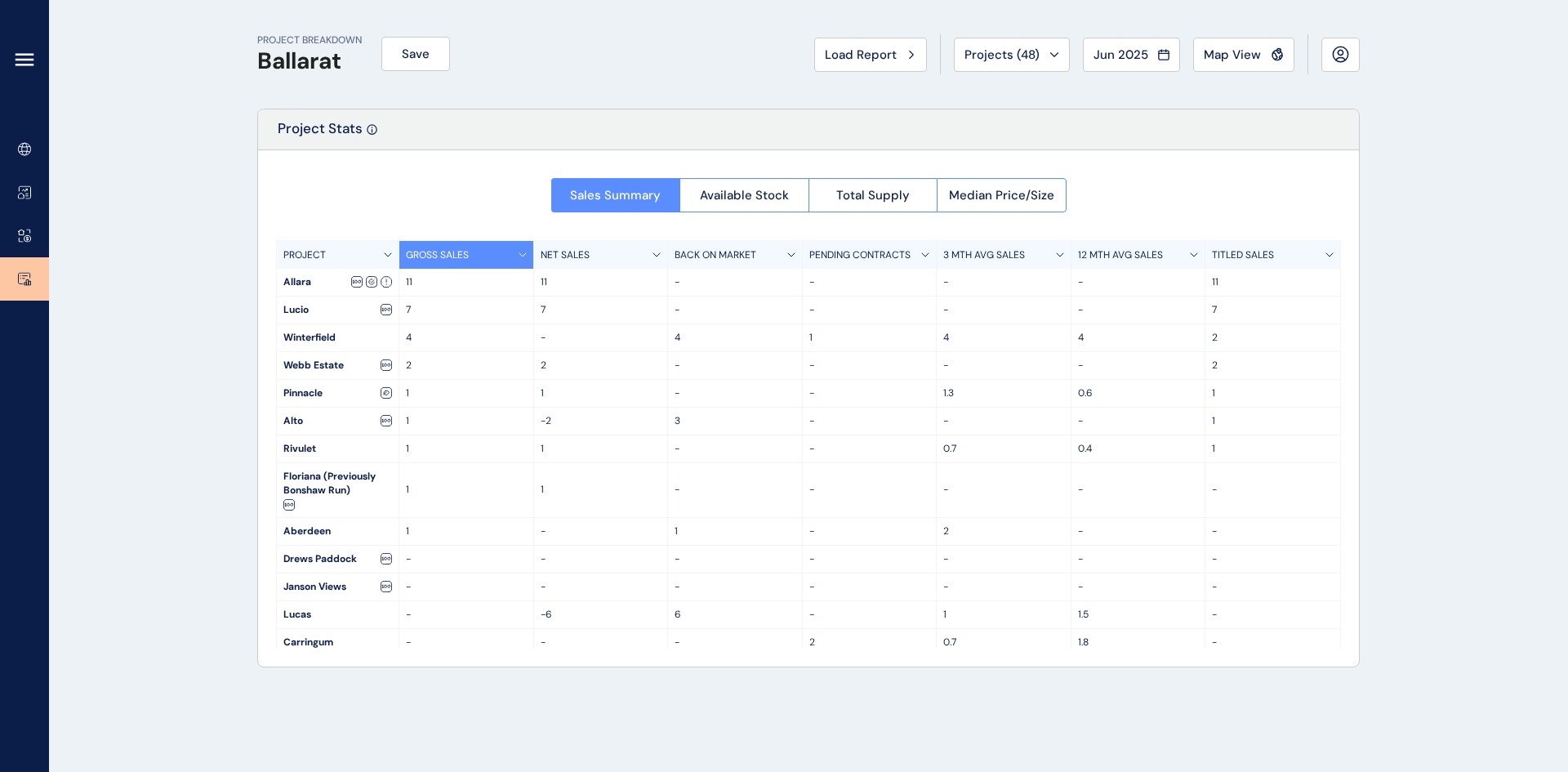 click at bounding box center (372, 282) 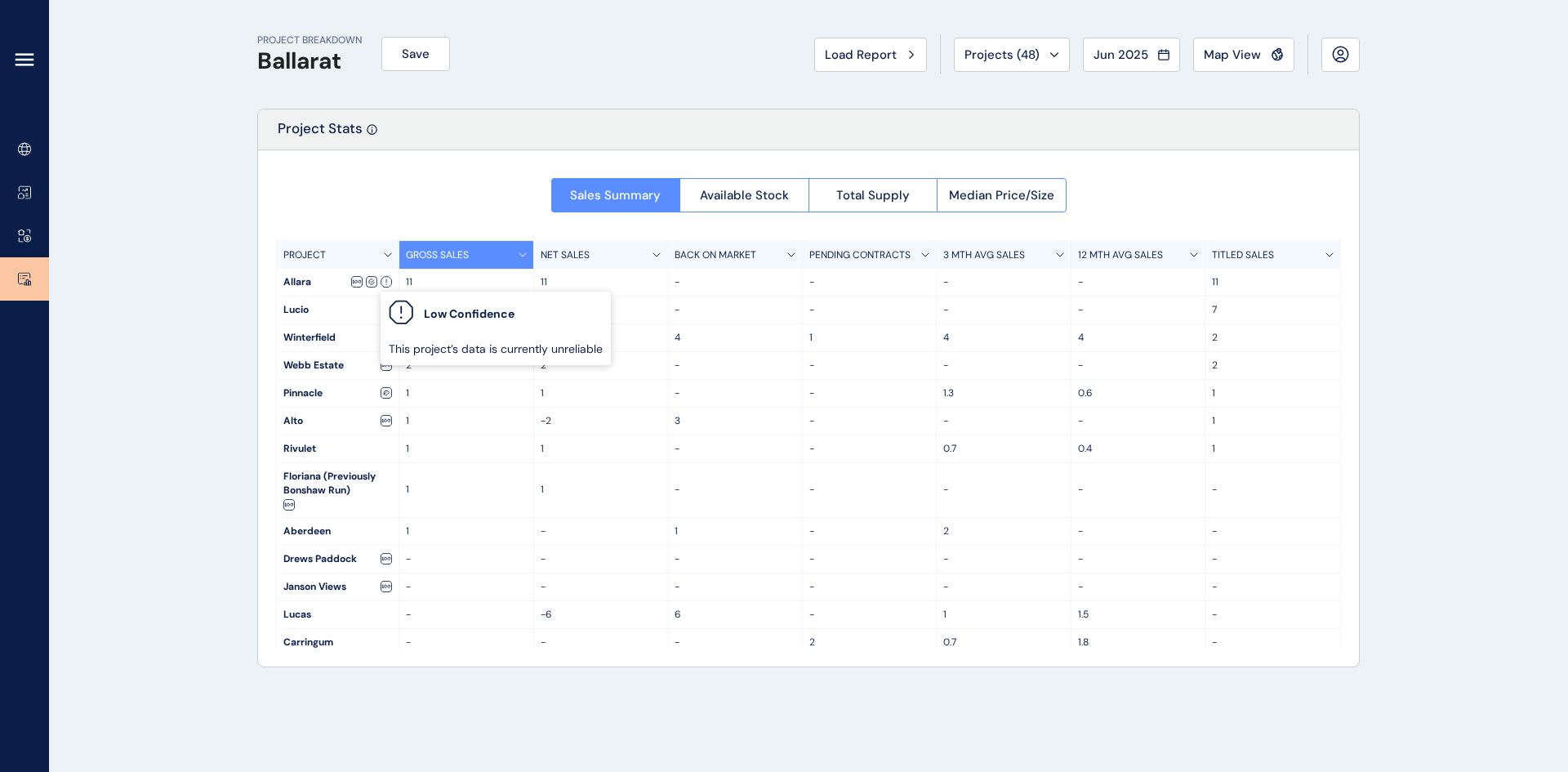 click 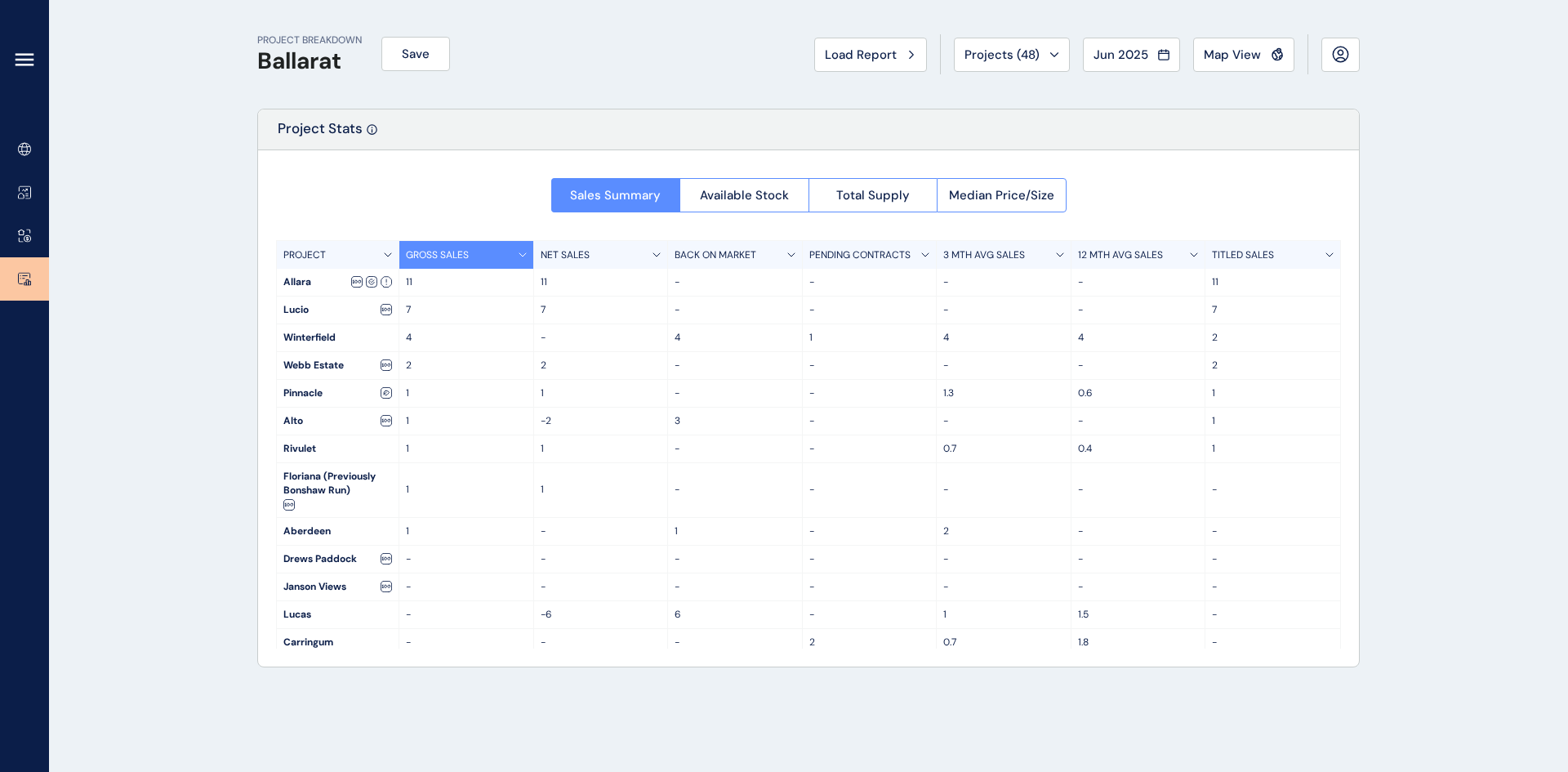 click at bounding box center (24, 386) 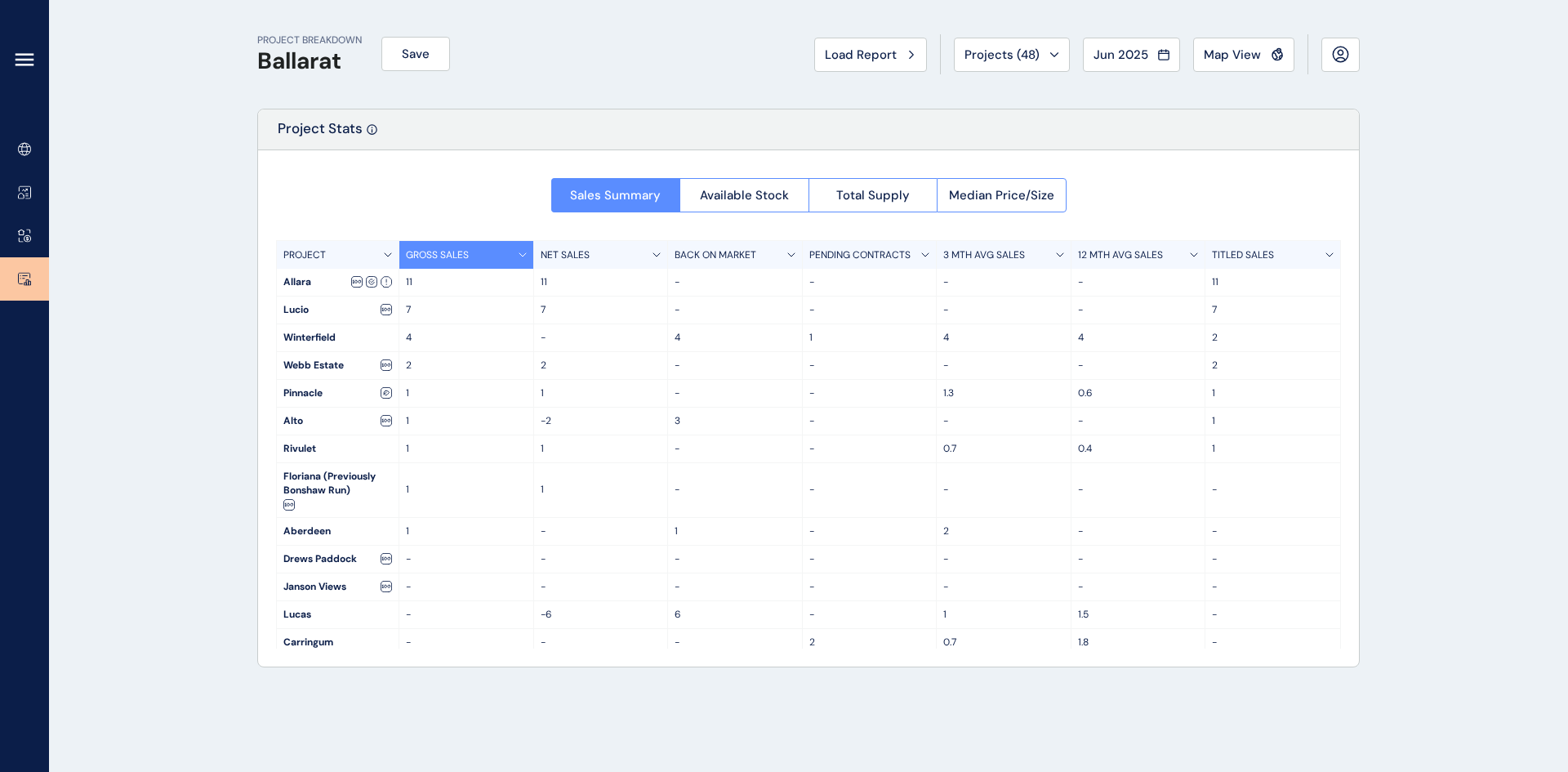 drag, startPoint x: 209, startPoint y: 440, endPoint x: 431, endPoint y: 424, distance: 222.5758 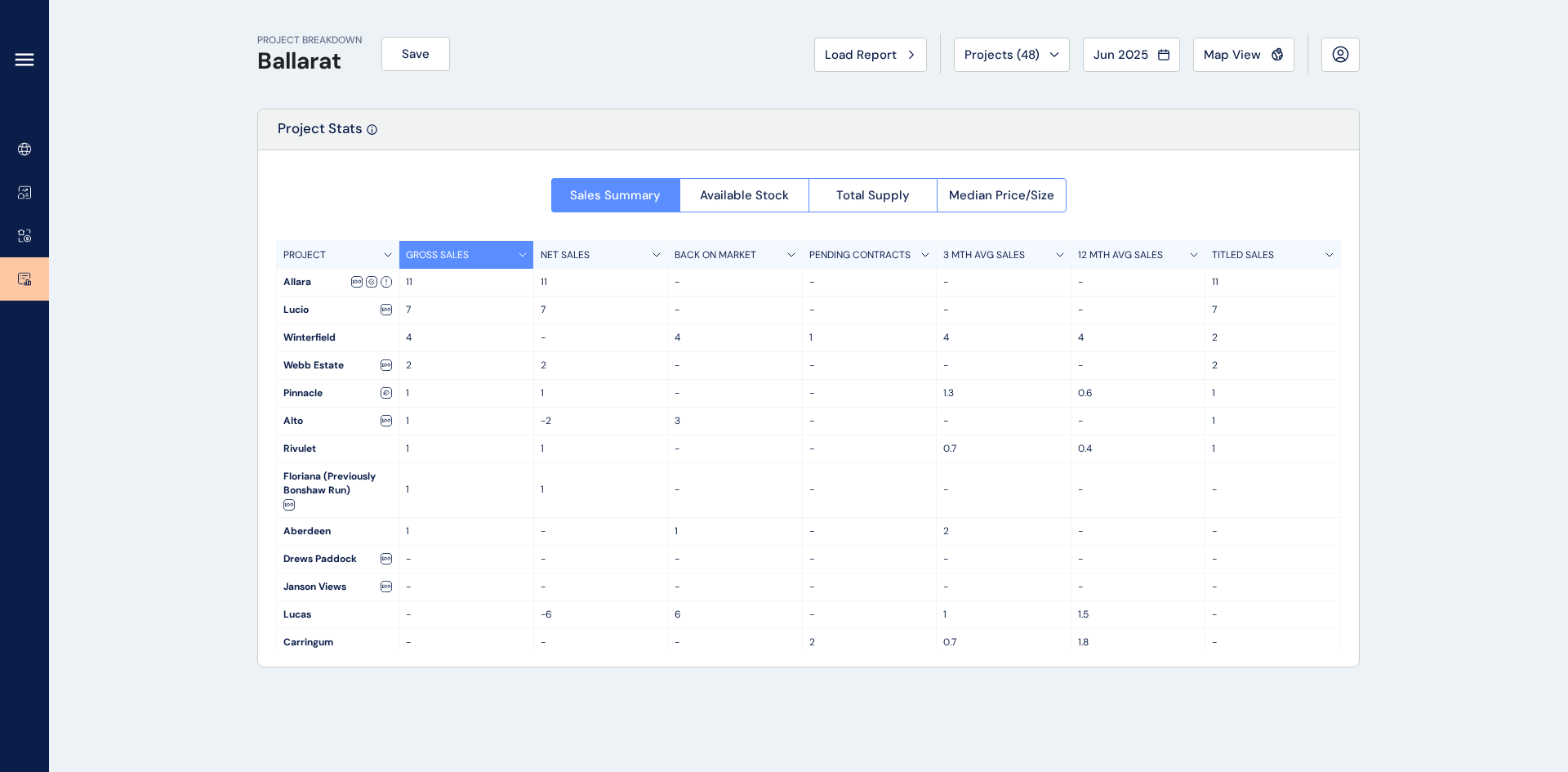 click 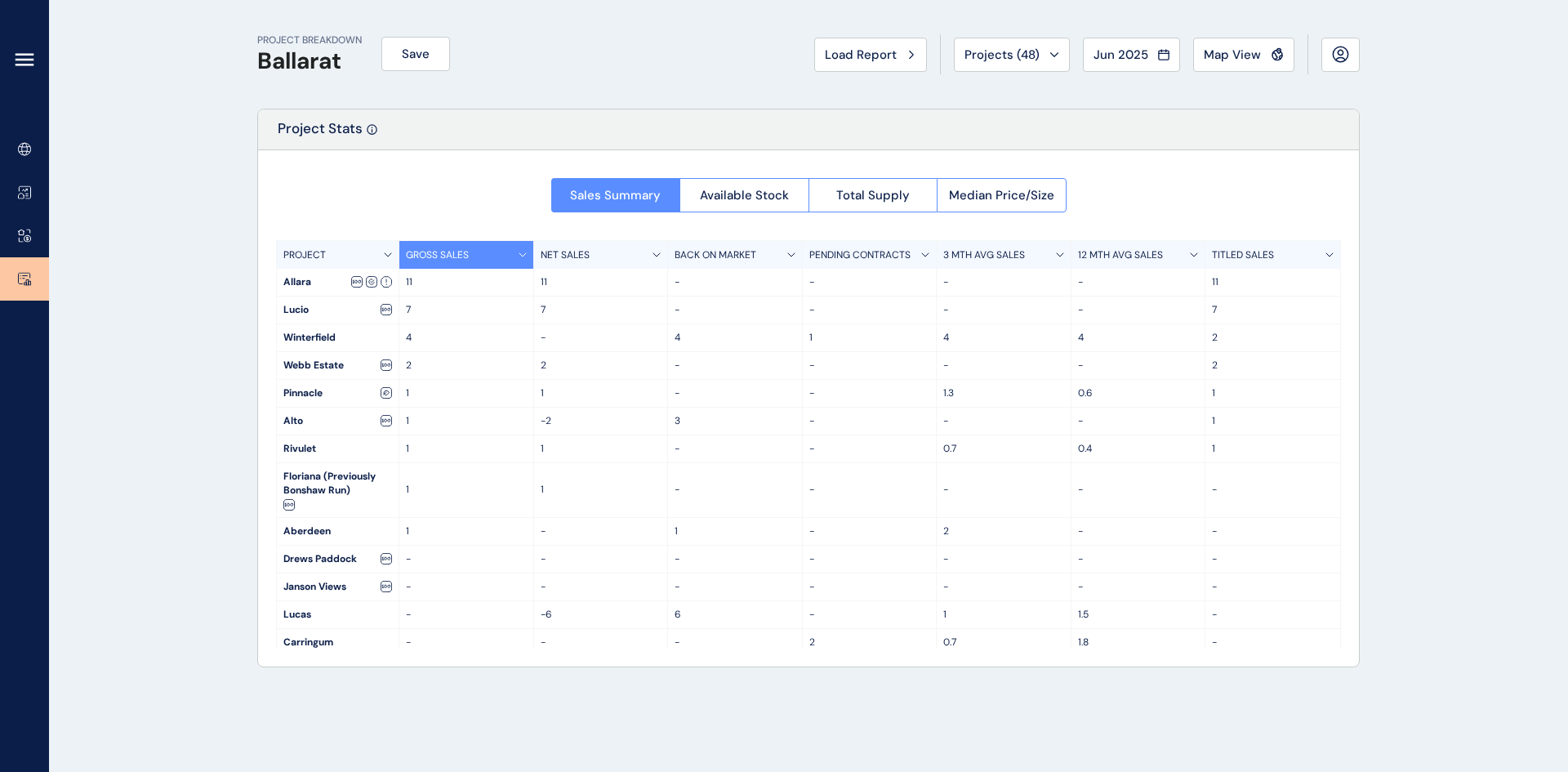 drag, startPoint x: 50, startPoint y: 384, endPoint x: 127, endPoint y: 365, distance: 79.30952 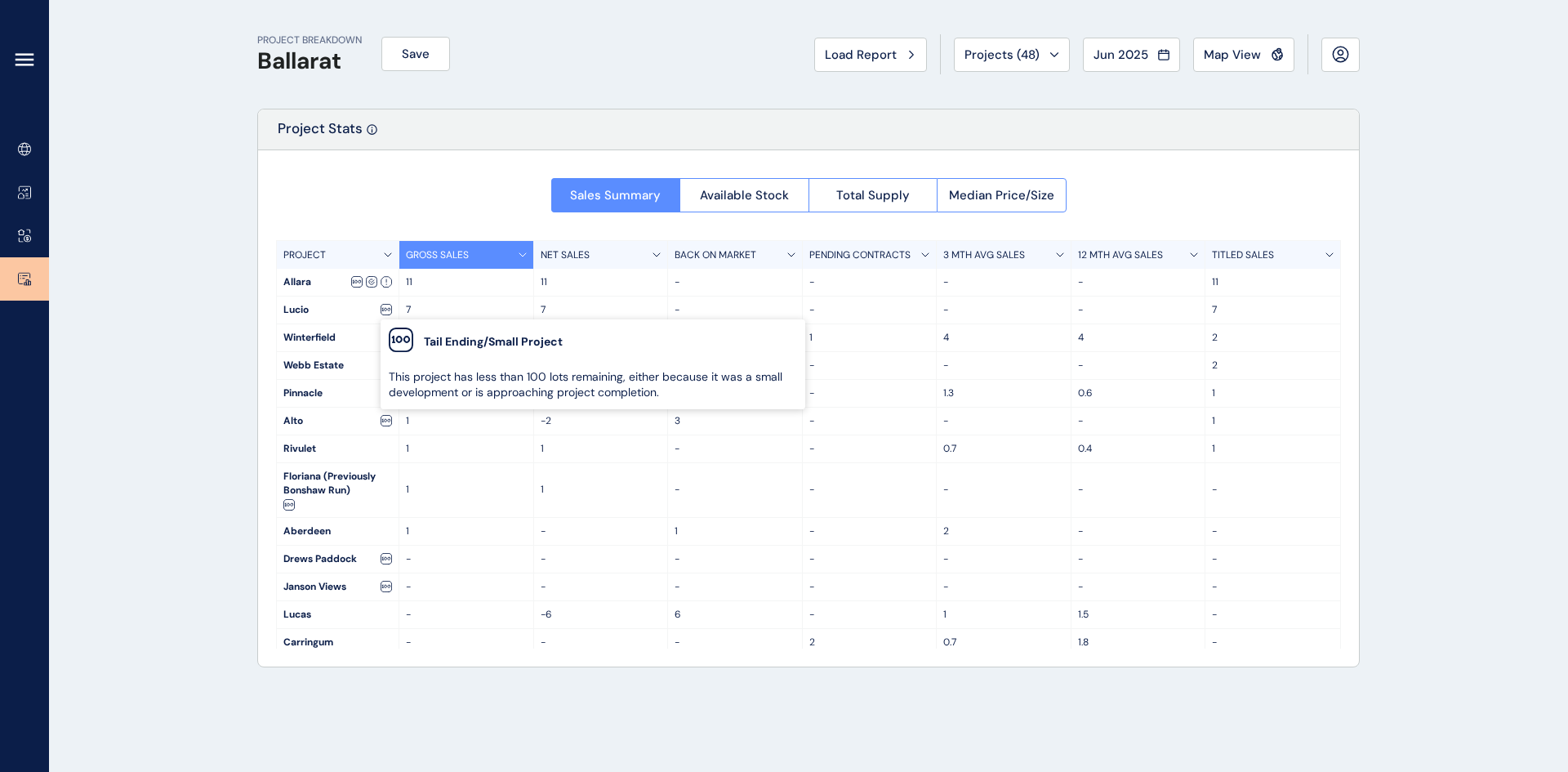 click 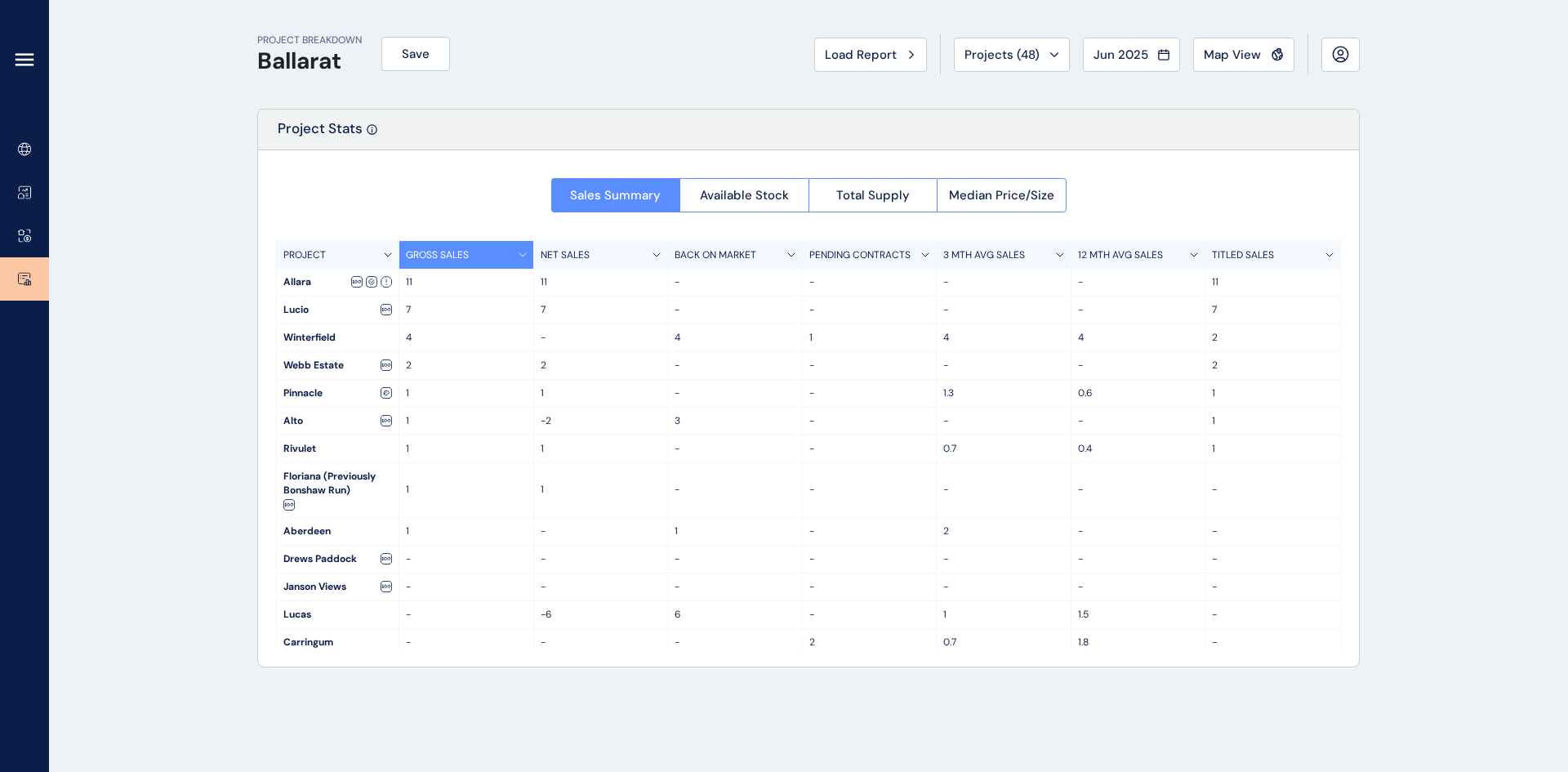 drag, startPoint x: 189, startPoint y: 347, endPoint x: 261, endPoint y: 254, distance: 117.61377 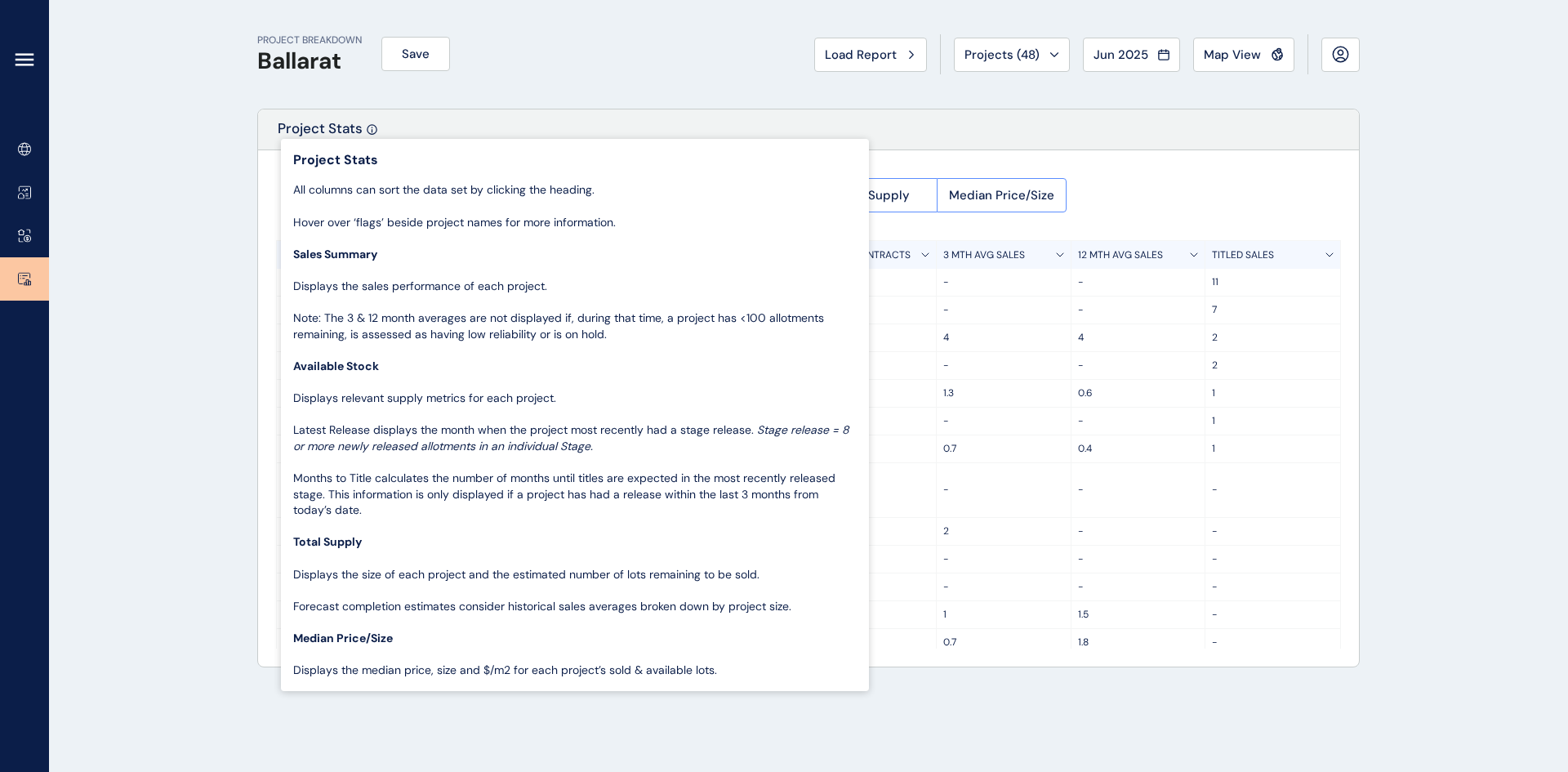 click on "PROJECT BREAKDOWN [CITY] Save Load Report Projects ( [NUMBER] ) [MONTH] [YEAR] [YEAR] < > [MONTH] No report is available for this period. New months are usually published 5 business days after the month start. [MONTH] No report is available for this period. New months are usually published 5 business days after the month start. [MONTH] No report is available for this period. New months are usually published 5 business days after the month start. [MONTH] No report is available for this period. New months are usually published 5 business days after the month start. [MONTH] No report is available for this period. New months are usually published 5 business days after the month start. [MONTH] No report is available for this period. New months are usually published 5 business days after the month start. [MONTH] No report is available for this period. New months are usually published 5 business days after the month start. [MONTH] No report is available for this period. New months are usually published 5 business days after the month start. [MONTH] [MONTH] [MONTH]" at bounding box center (808, 54) 